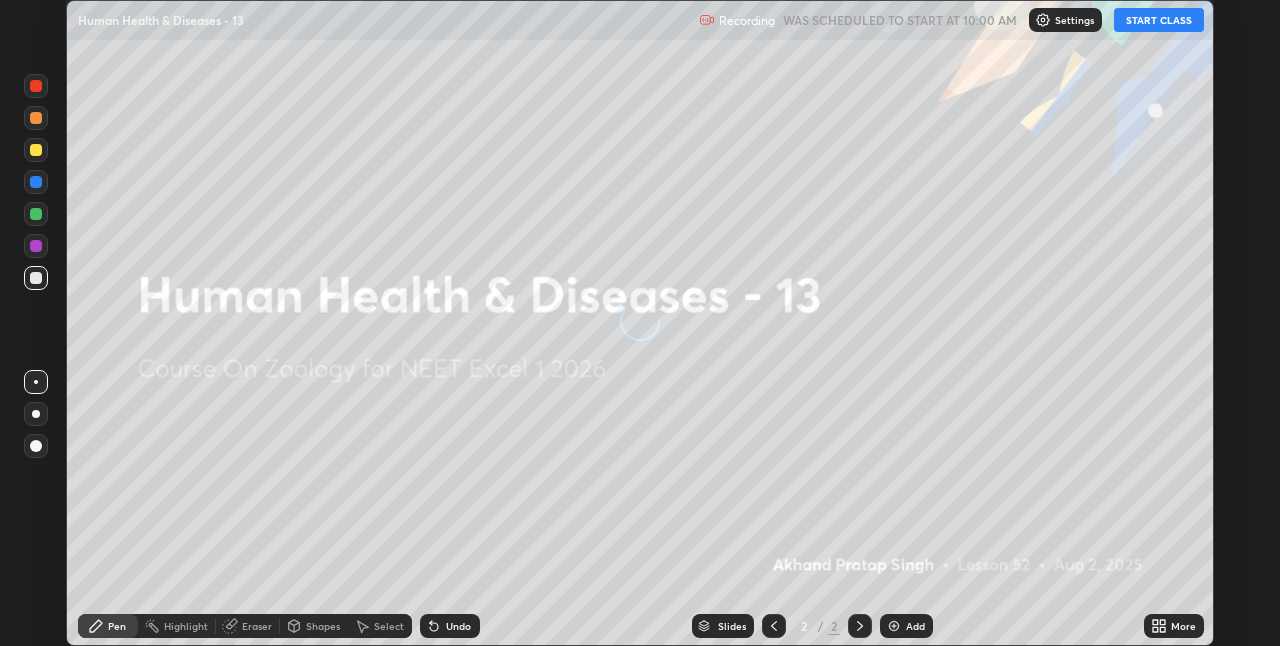 scroll, scrollTop: 0, scrollLeft: 0, axis: both 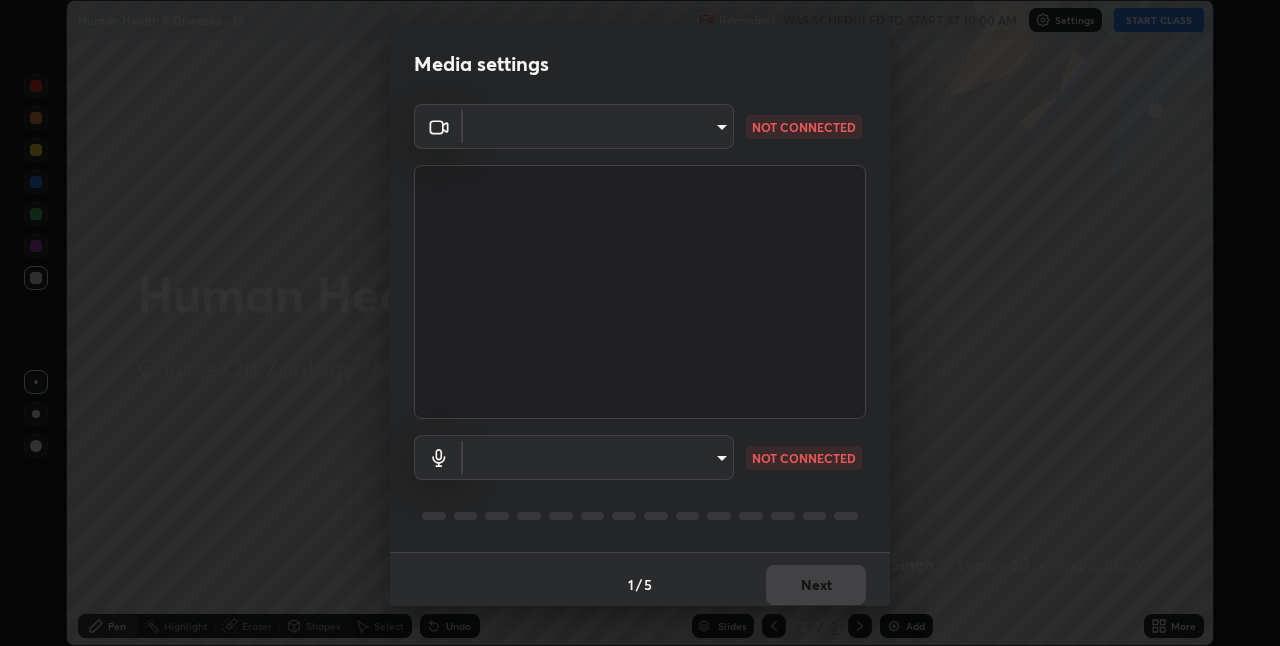 type on "8c17a5d152d90efee16c6d0123f72e1c8e3faabb66c5818a7671abbc9a97bc9a" 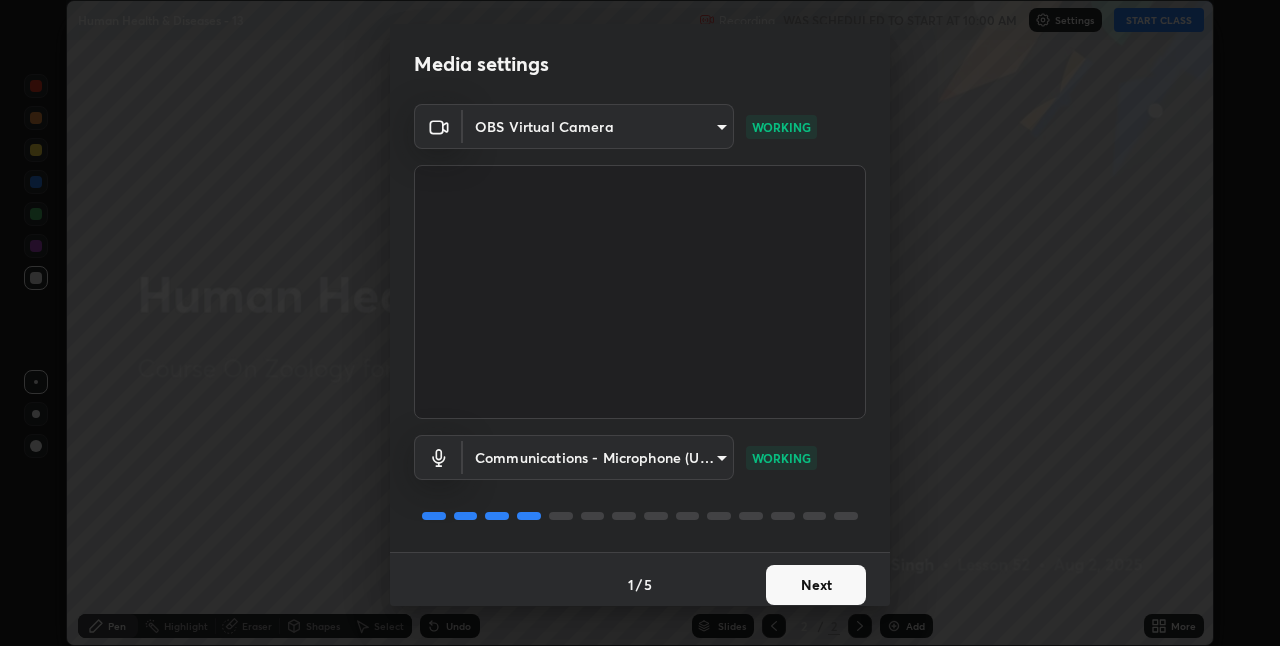 click on "Next" at bounding box center (816, 585) 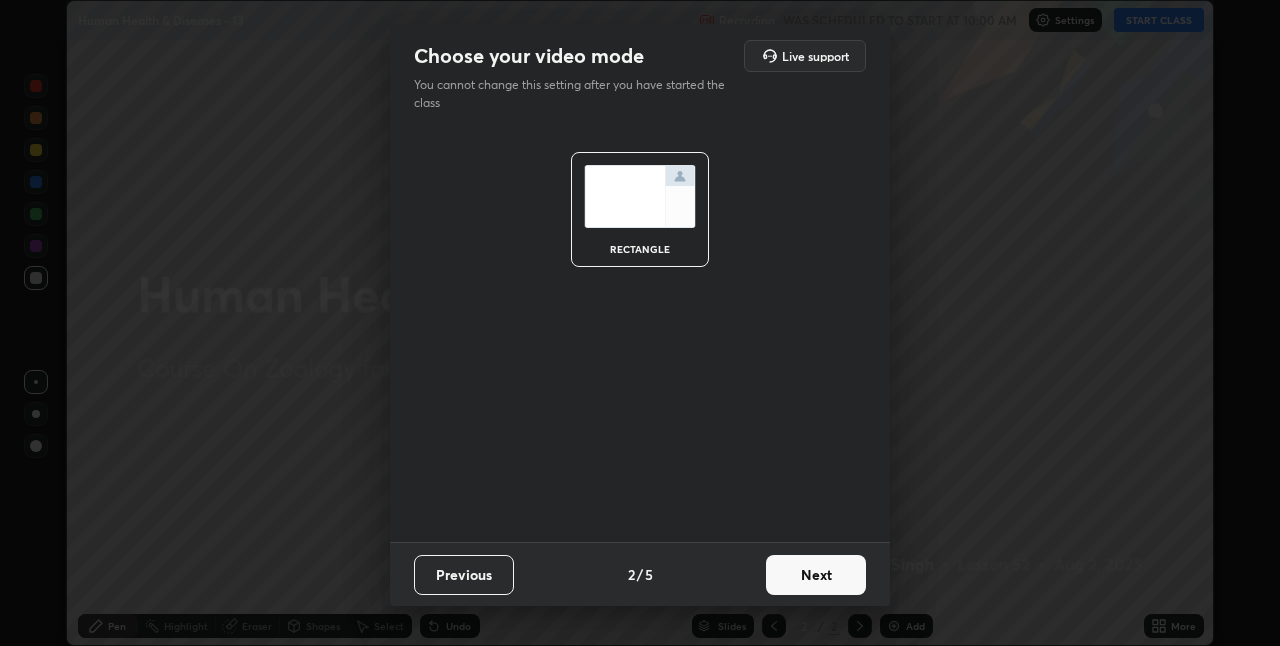click on "Next" at bounding box center [816, 575] 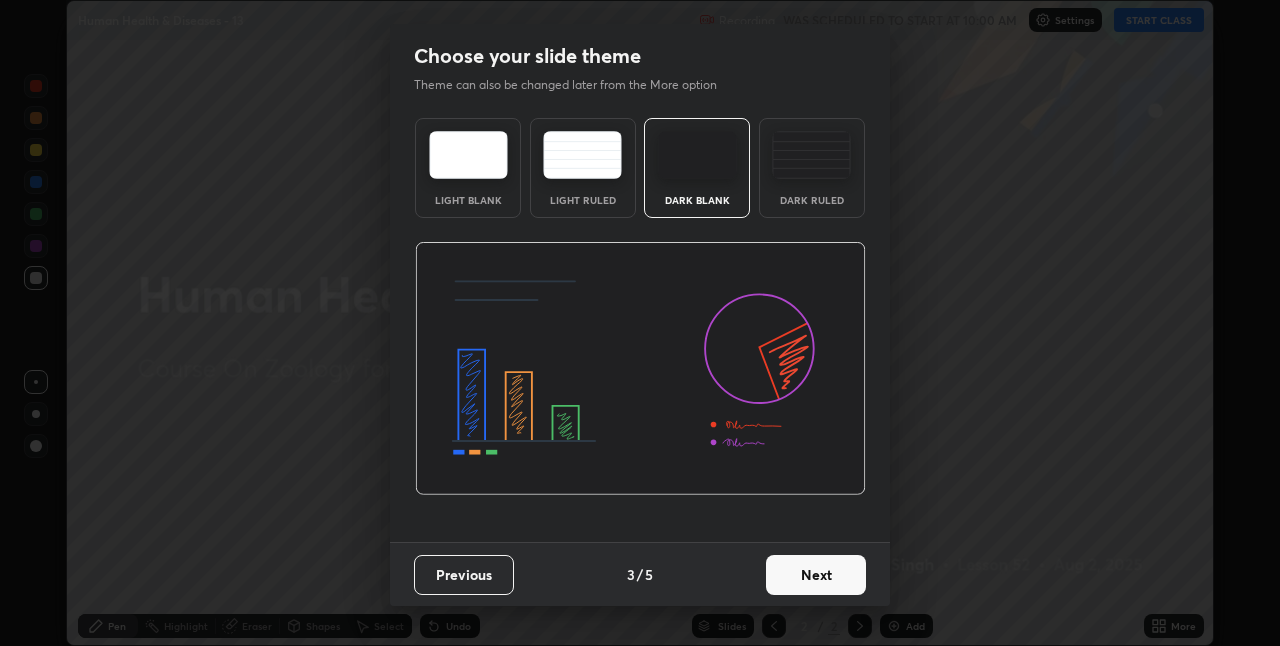 click on "Next" at bounding box center [816, 575] 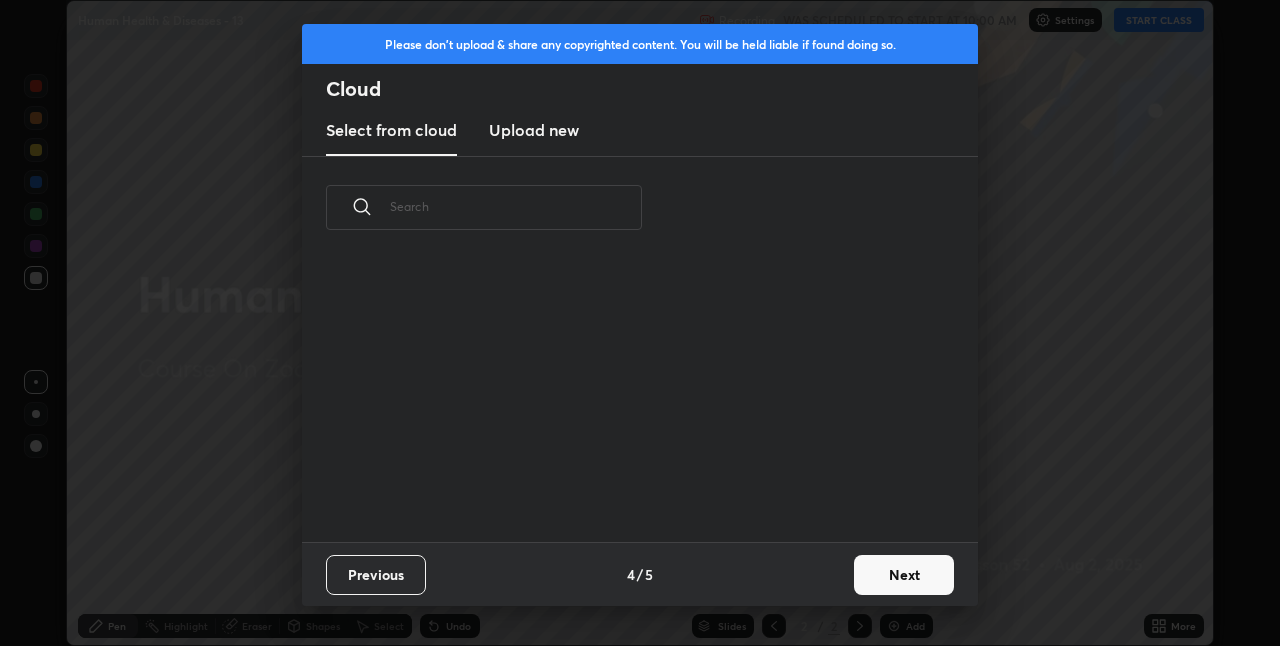 click on "Previous 4 / 5 Next" at bounding box center [640, 574] 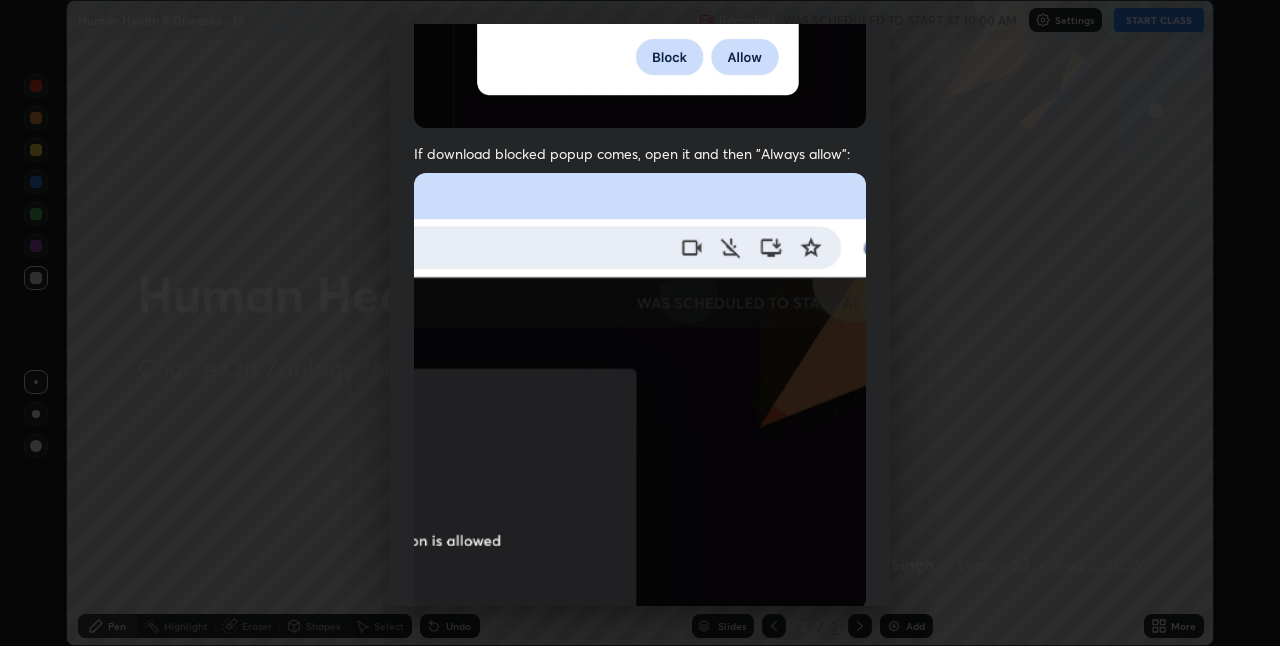 scroll, scrollTop: 418, scrollLeft: 0, axis: vertical 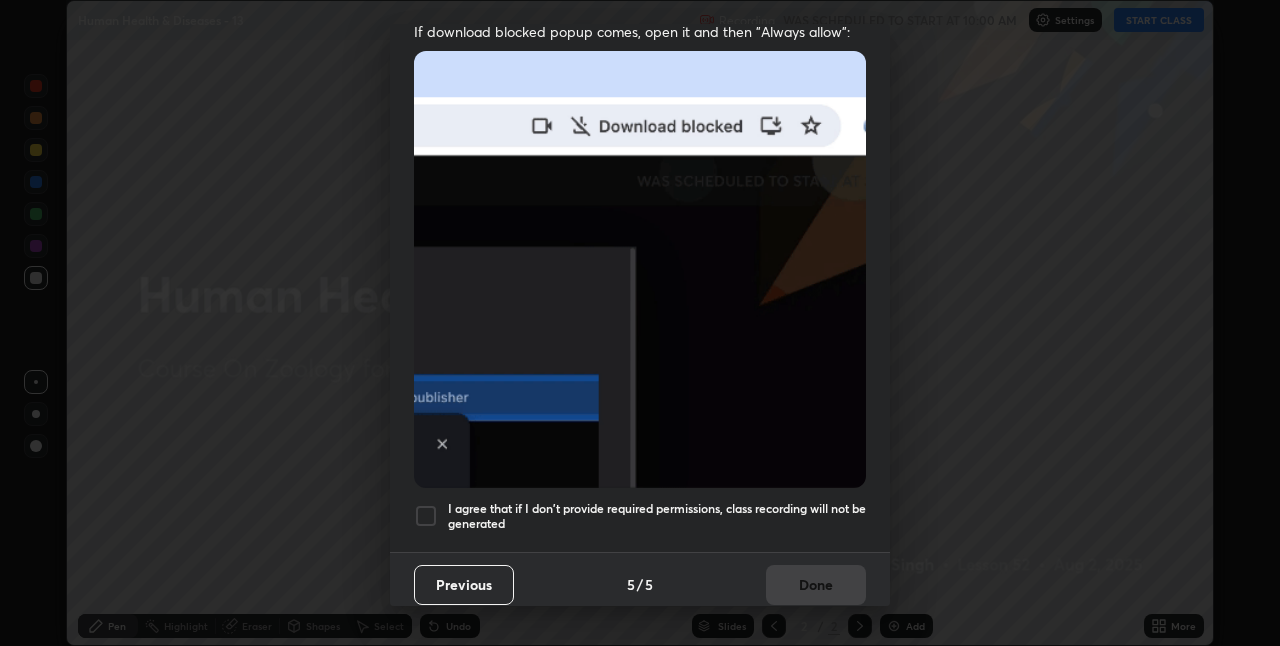 click on "I agree that if I don't provide required permissions, class recording will not be generated" at bounding box center (657, 516) 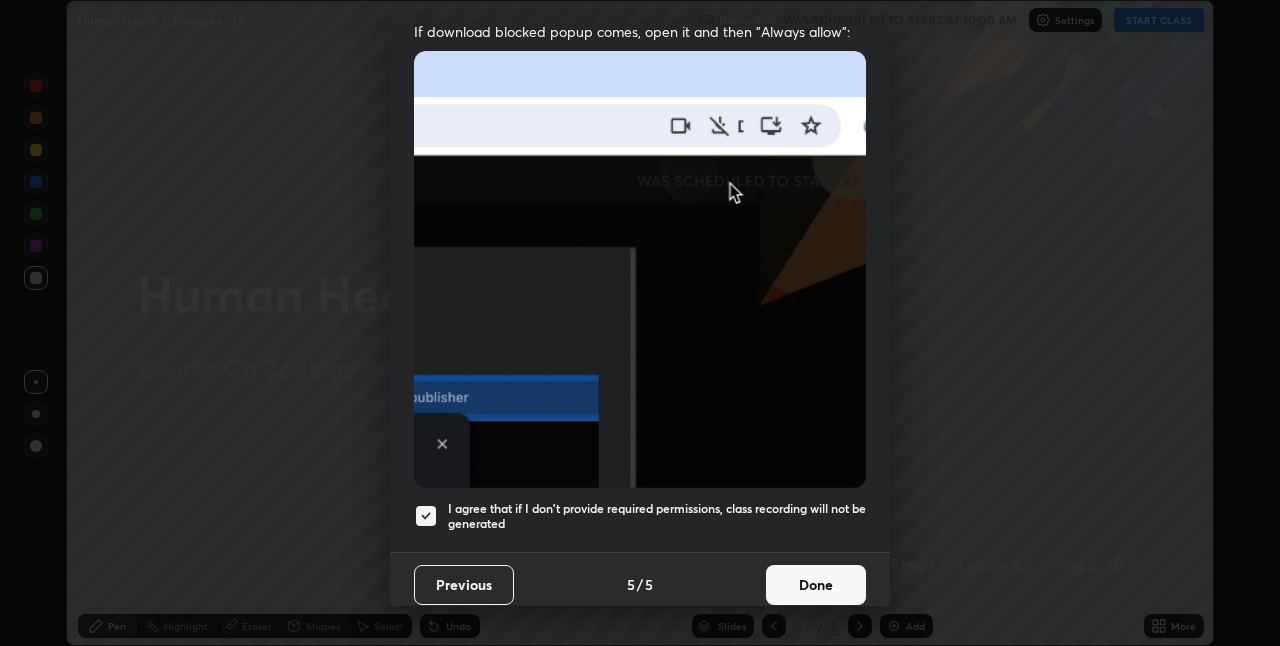 click on "Done" at bounding box center (816, 585) 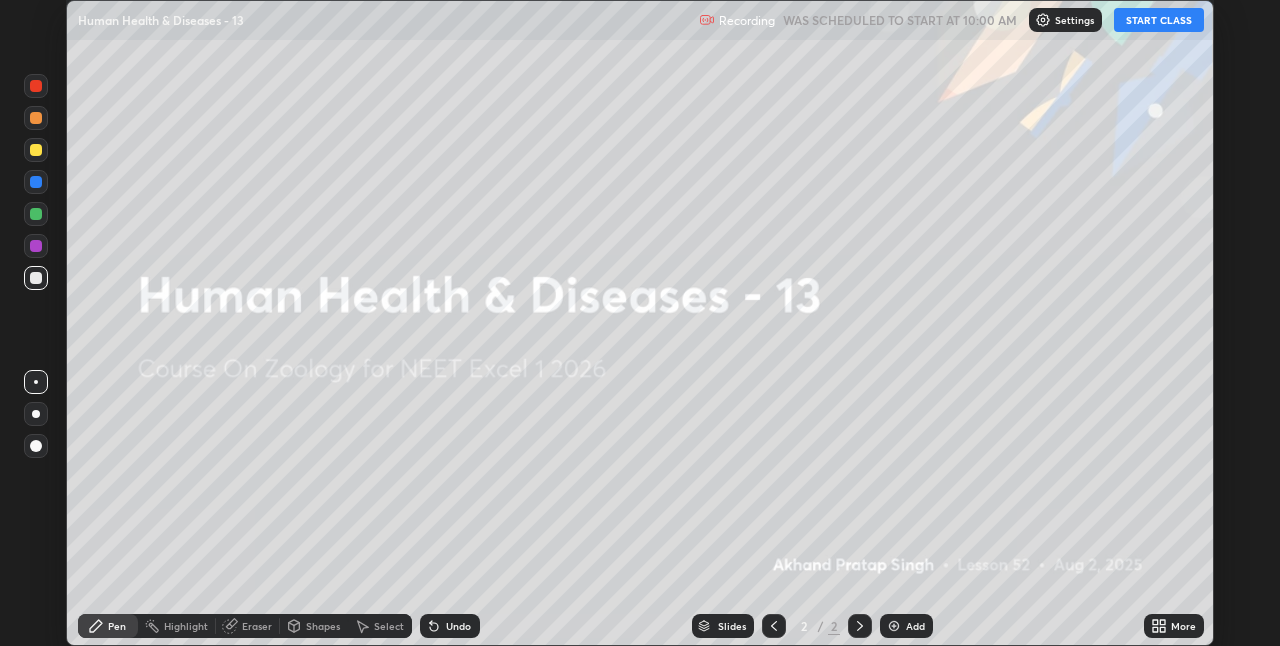 click on "START CLASS" at bounding box center (1159, 20) 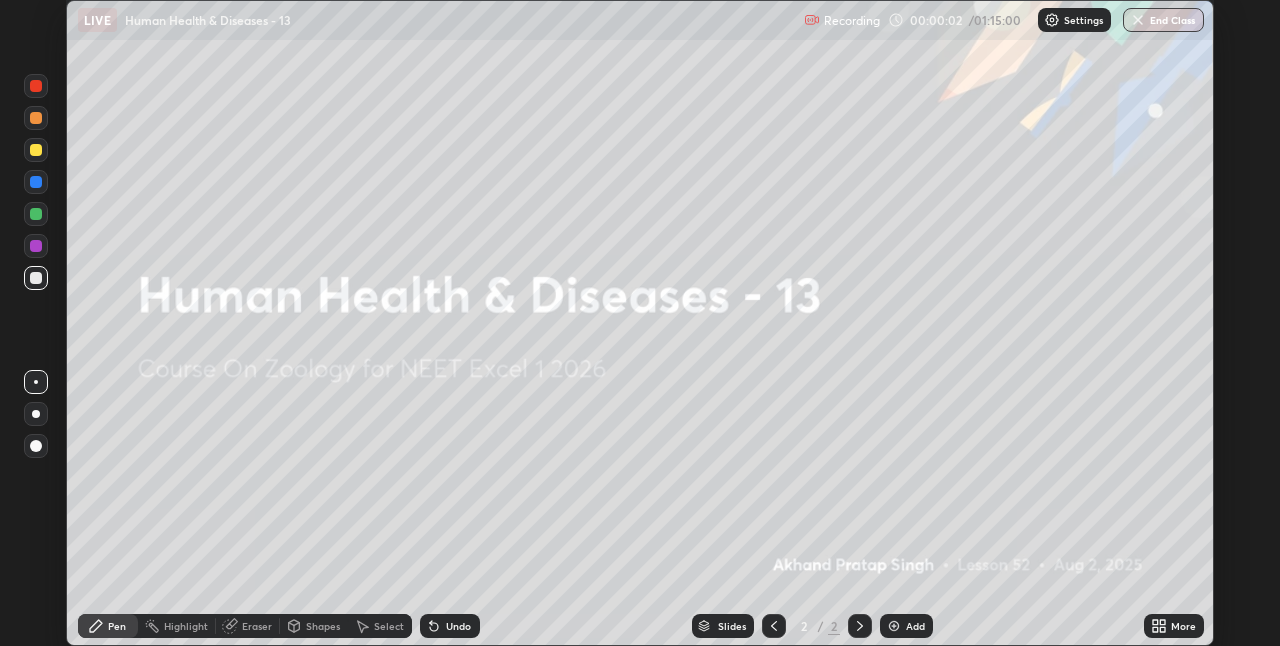 click 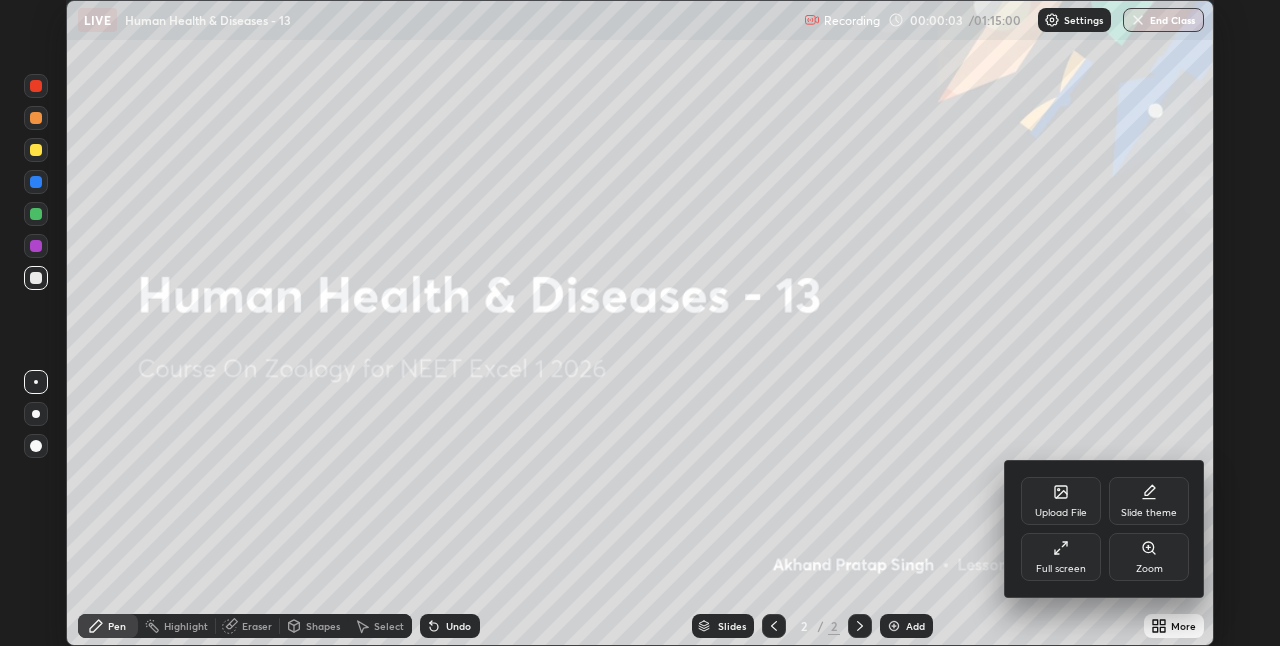 click on "Upload File" at bounding box center [1061, 513] 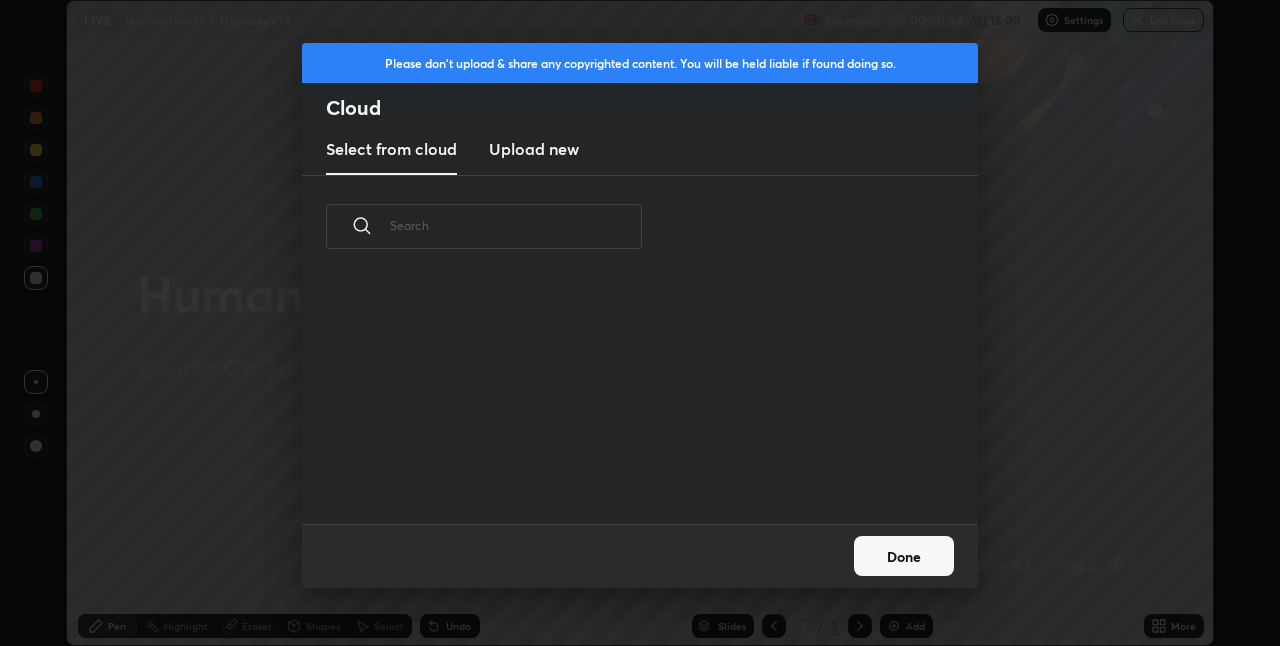 scroll, scrollTop: 7, scrollLeft: 11, axis: both 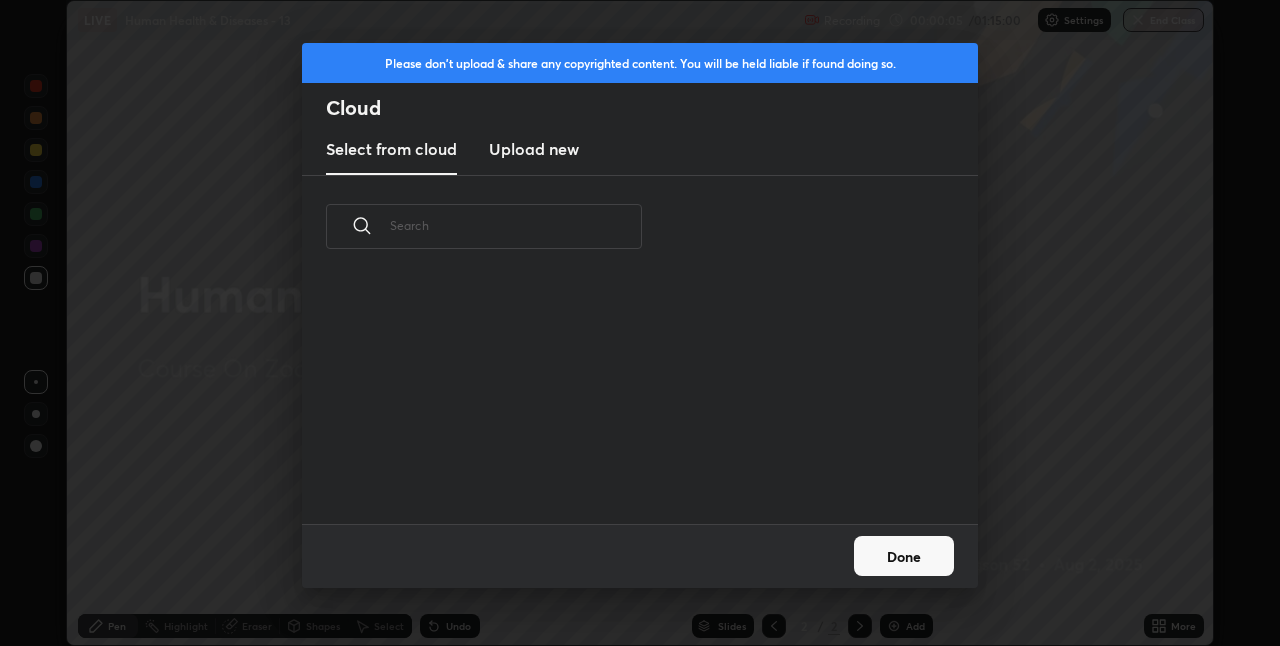 click on "Upload new" at bounding box center (534, 149) 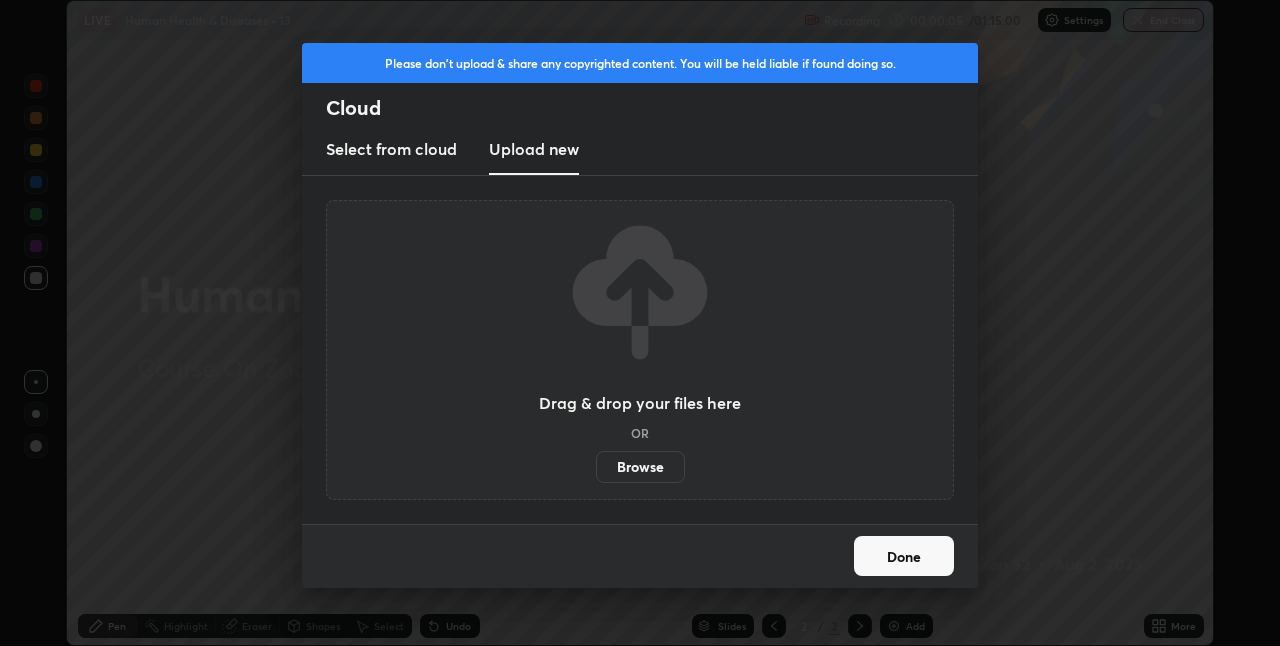 click on "Browse" at bounding box center (640, 467) 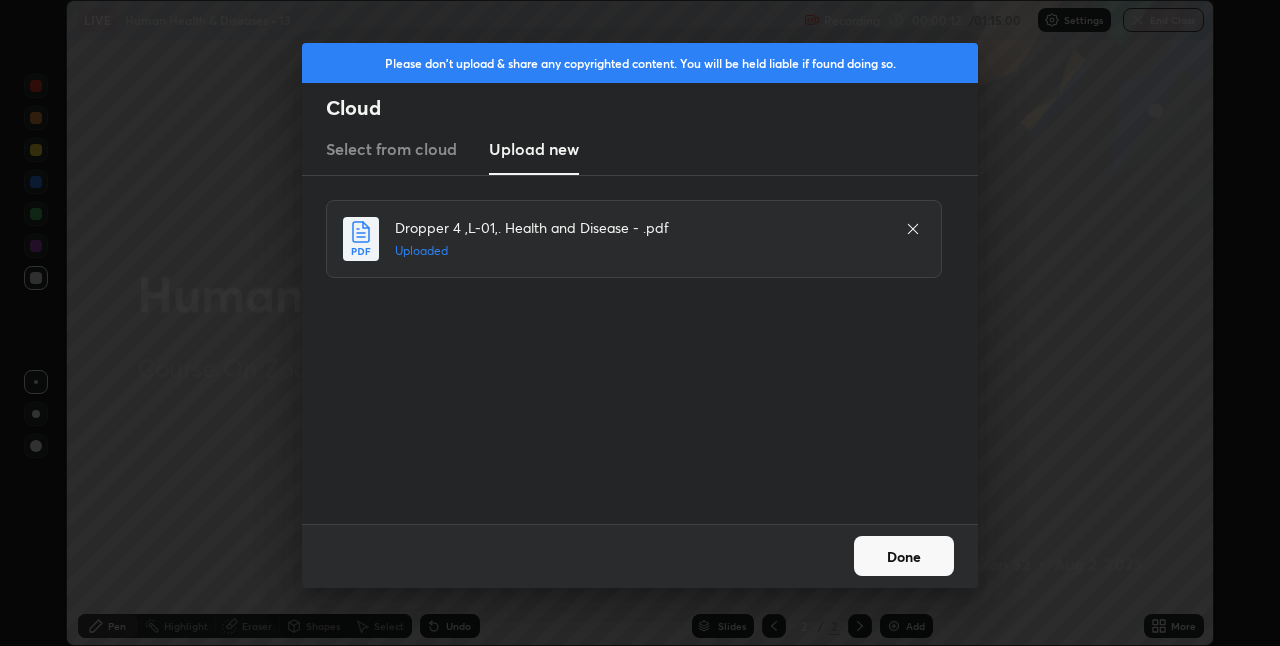 click on "Done" at bounding box center [904, 556] 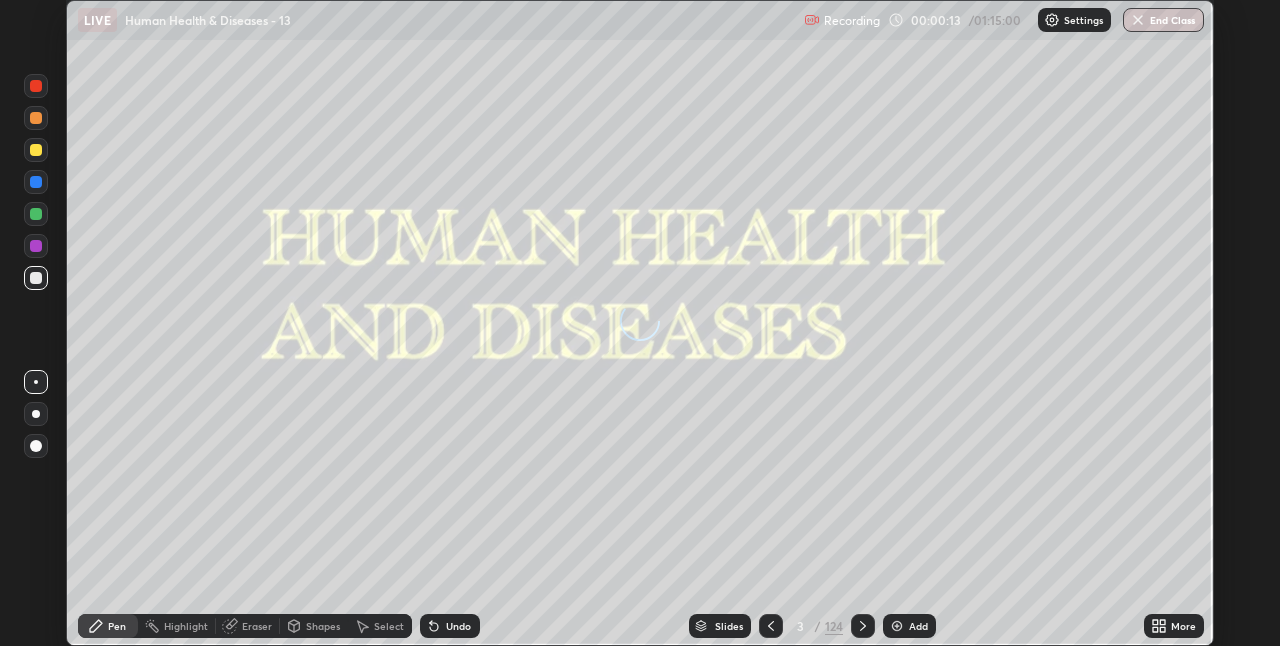 click 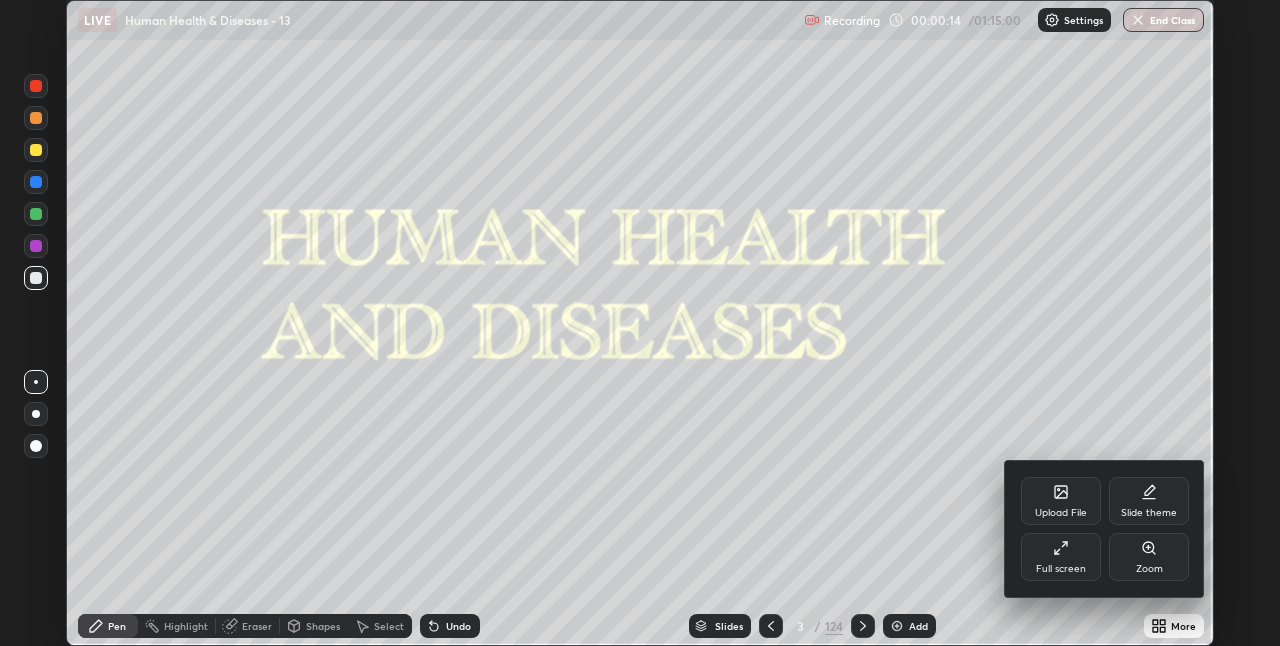 click on "Full screen" at bounding box center [1061, 557] 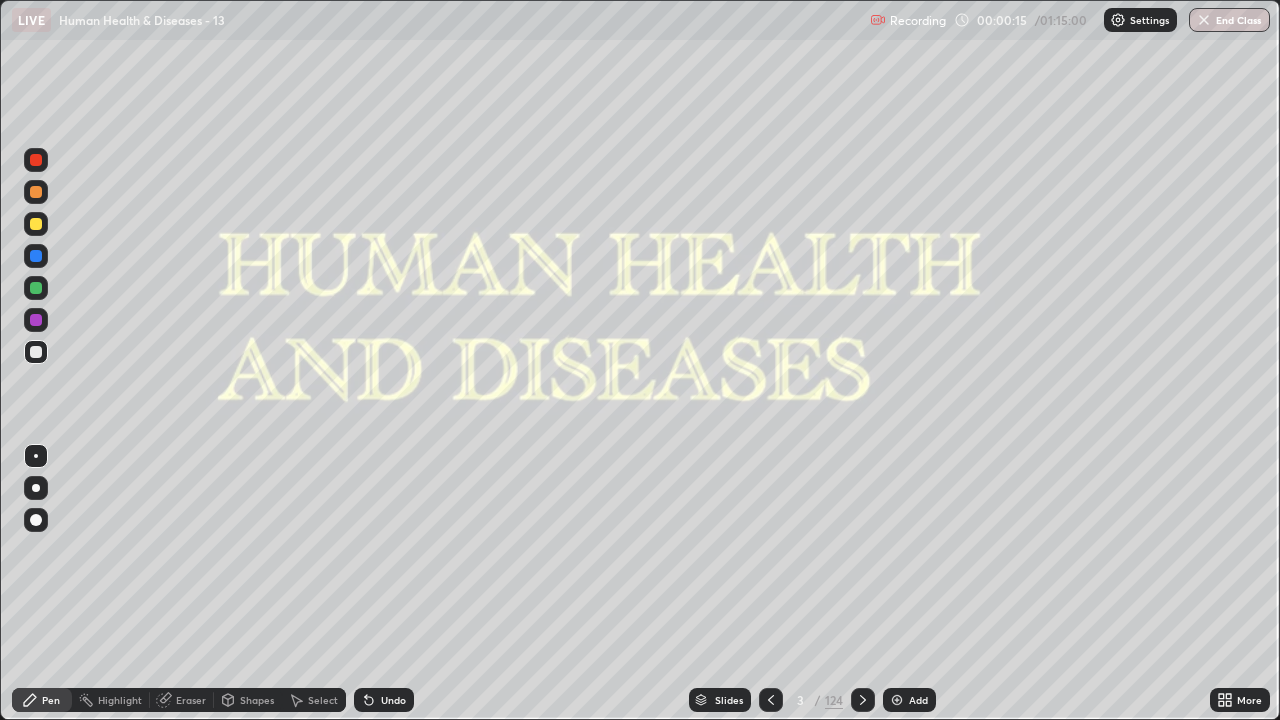 scroll, scrollTop: 99280, scrollLeft: 98720, axis: both 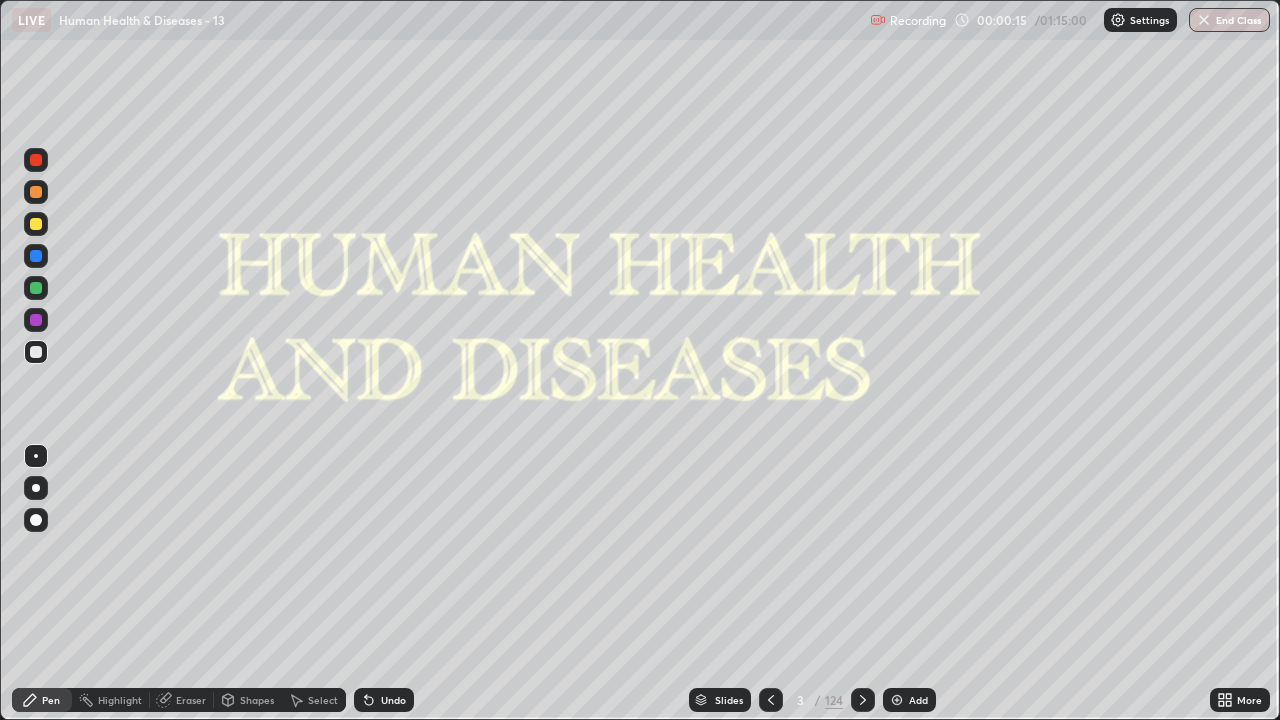 click on "Slides" at bounding box center [729, 700] 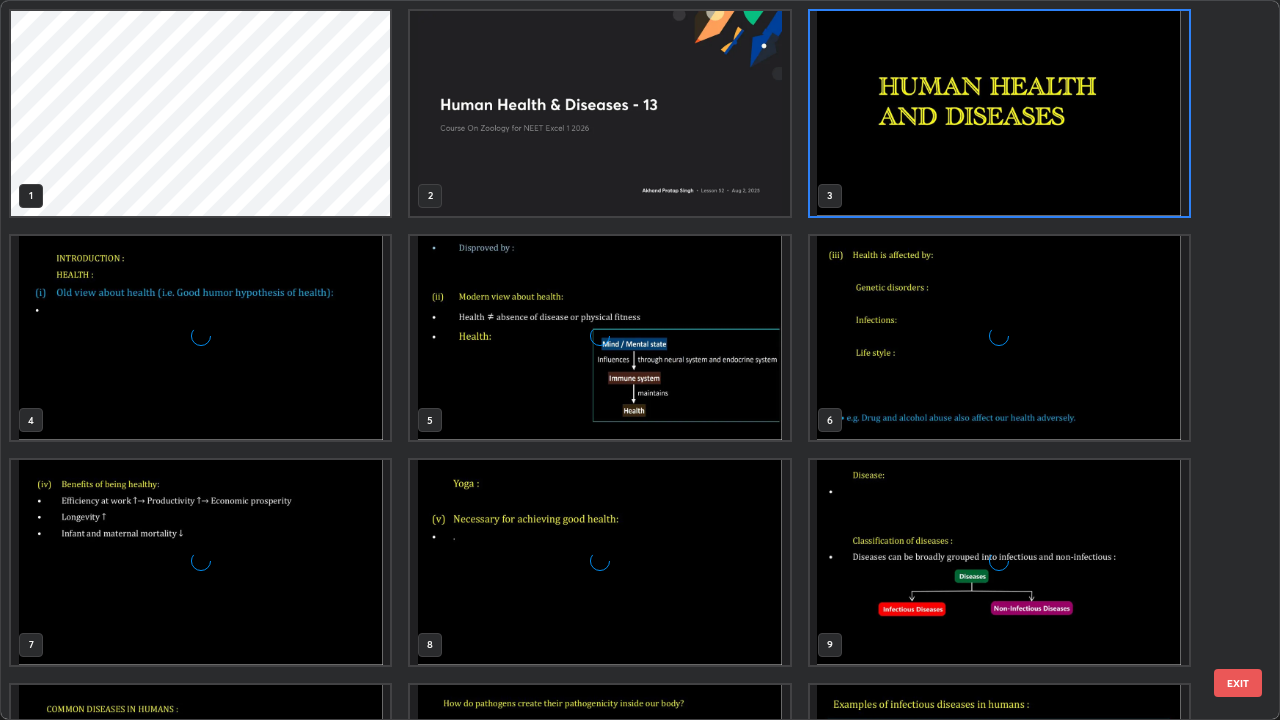scroll, scrollTop: 7, scrollLeft: 11, axis: both 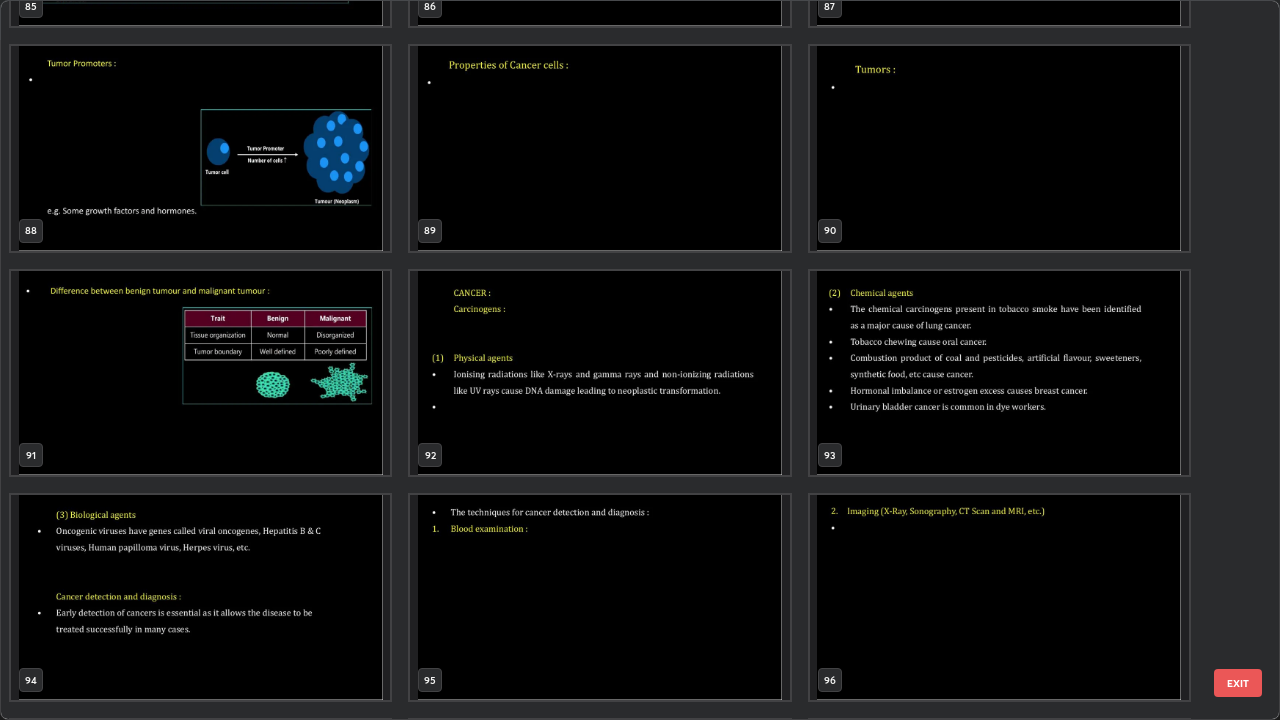 click at bounding box center [599, 373] 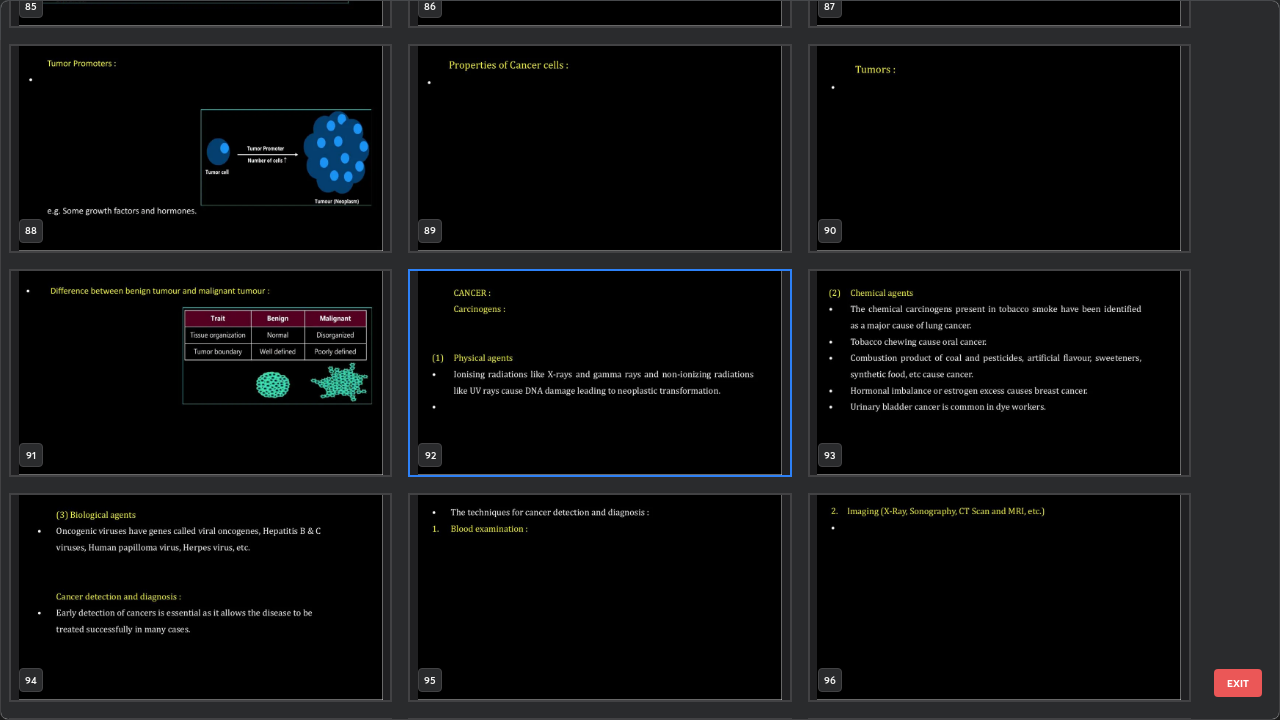 click at bounding box center (599, 373) 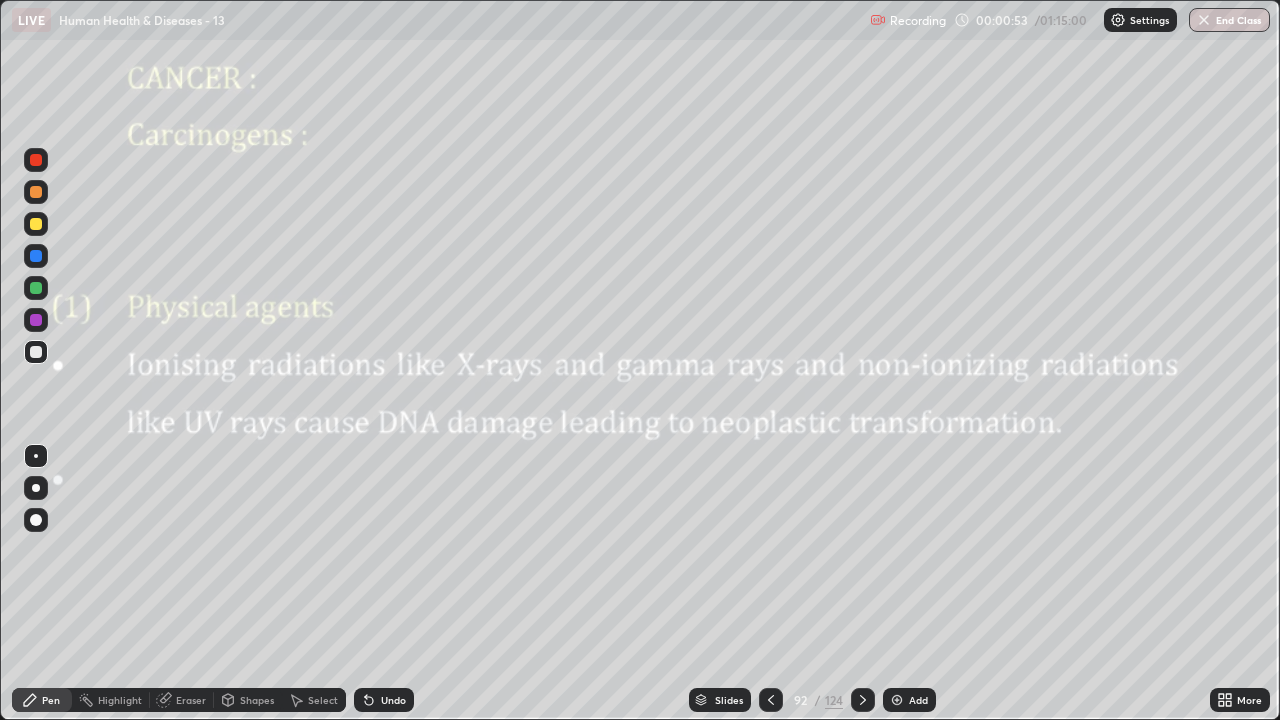 click at bounding box center (36, 352) 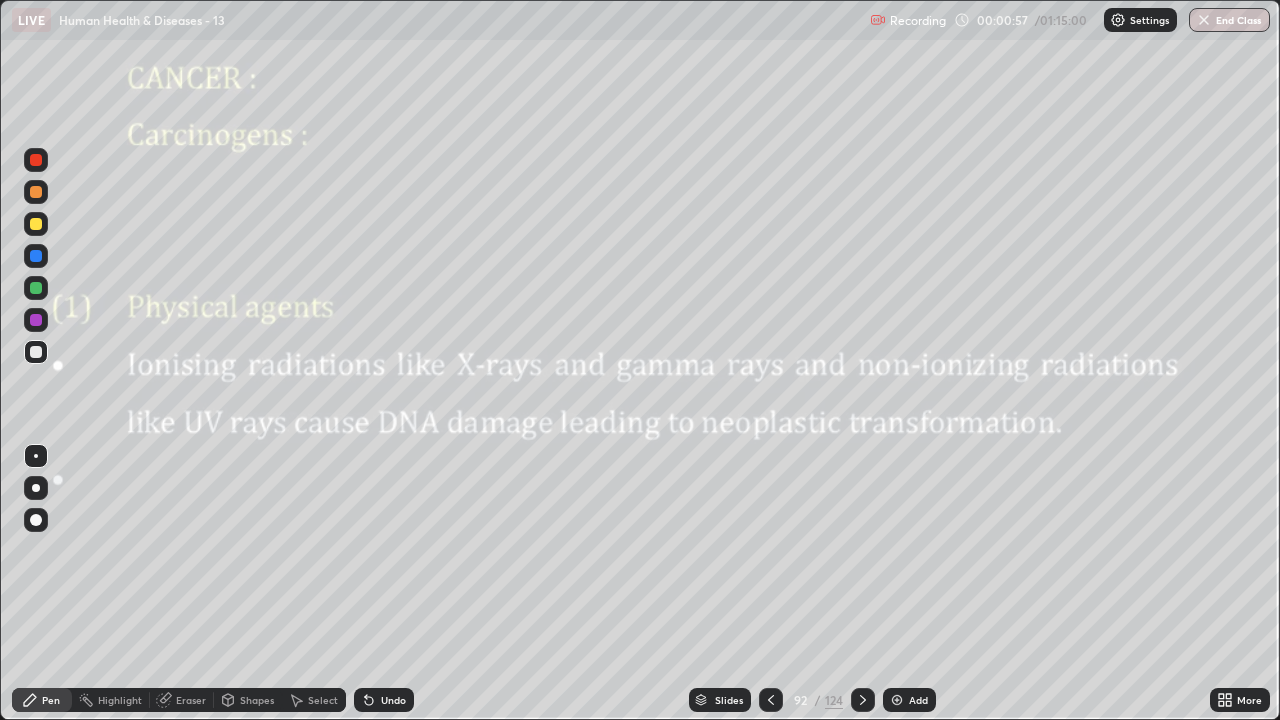 click 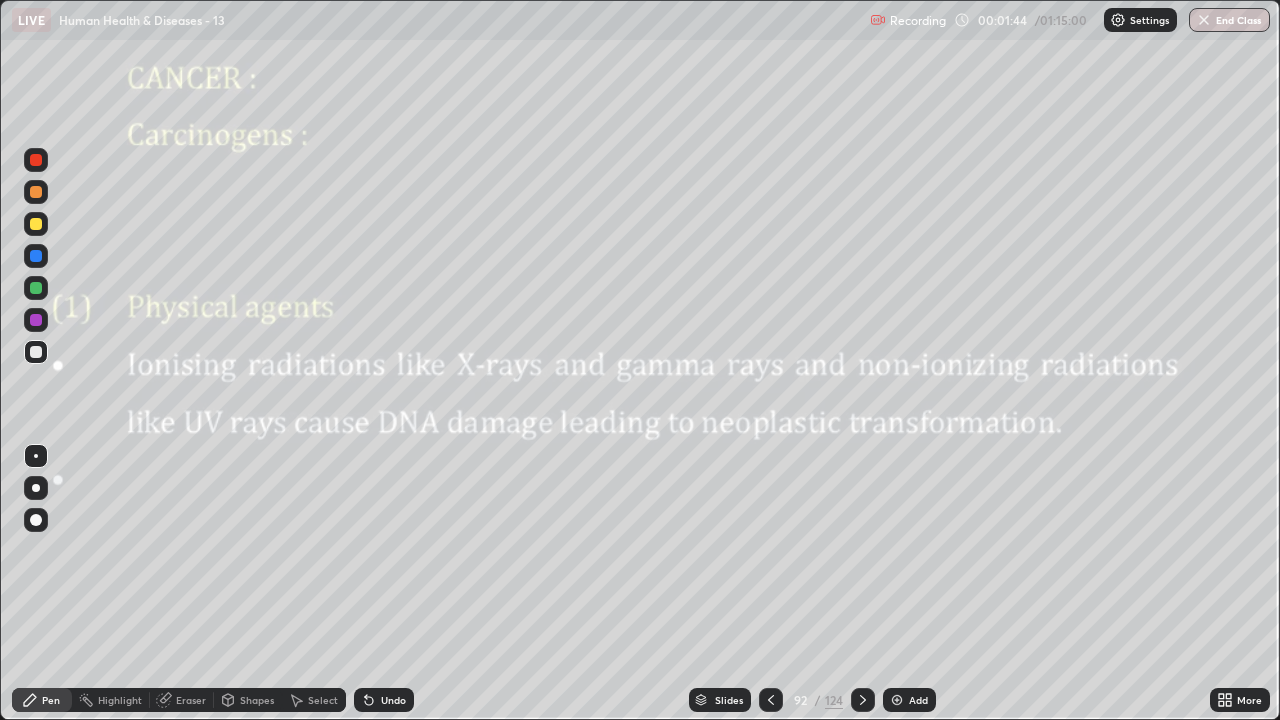 click at bounding box center (36, 320) 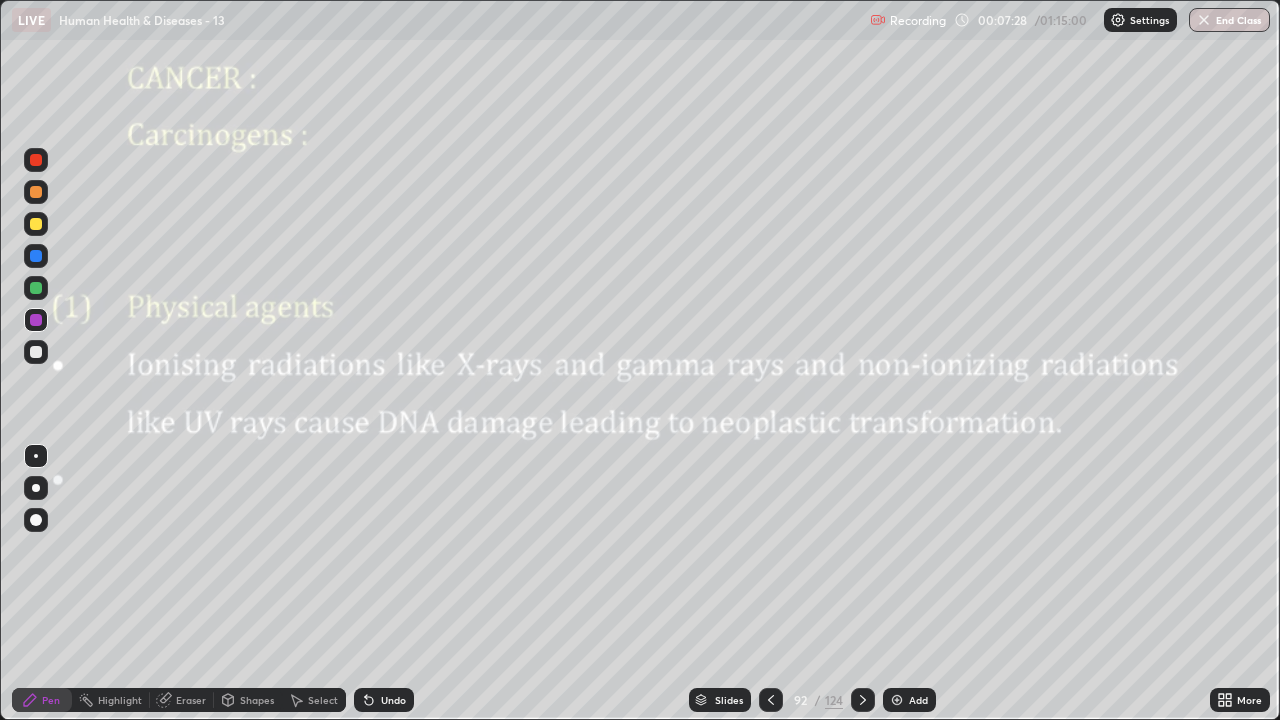 click 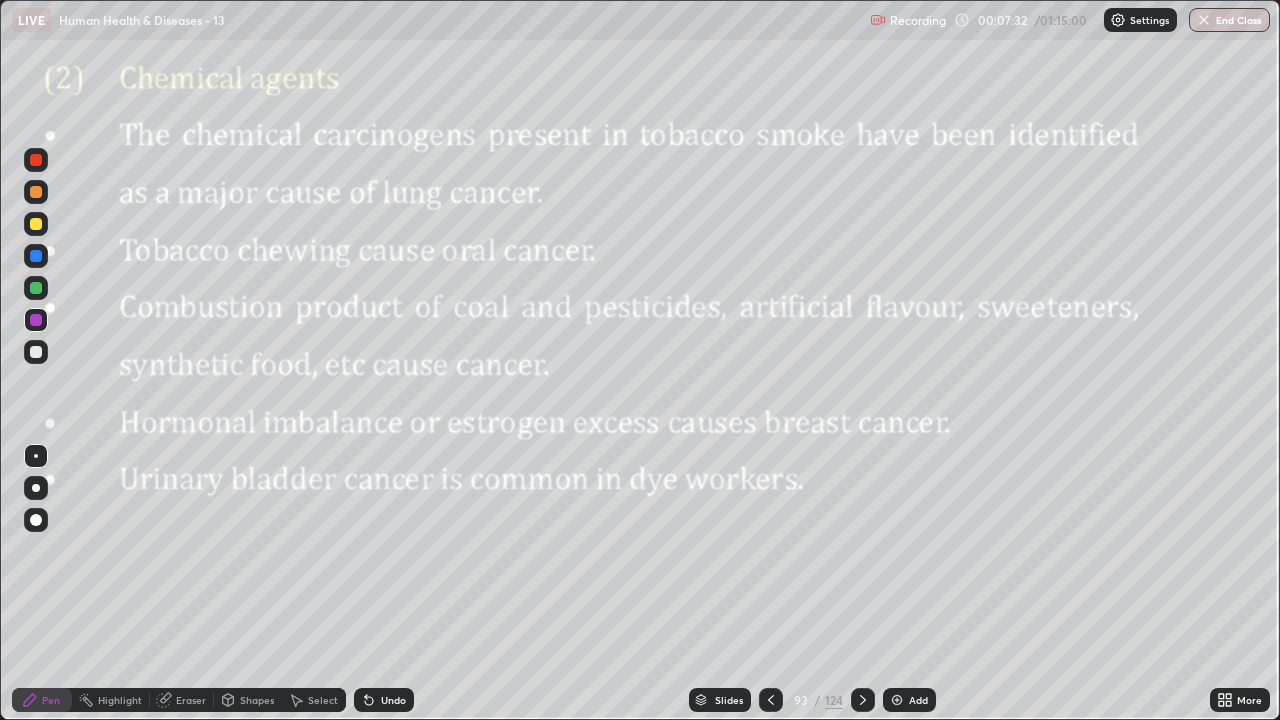 click at bounding box center [36, 256] 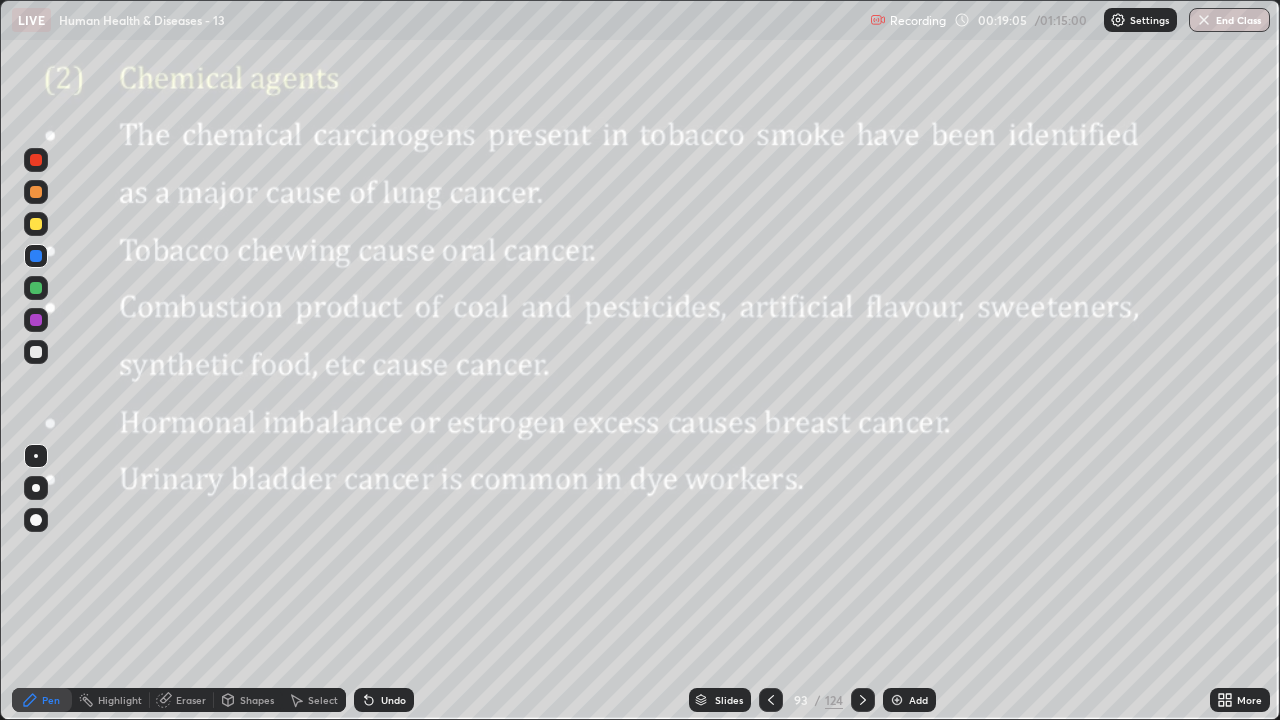 click 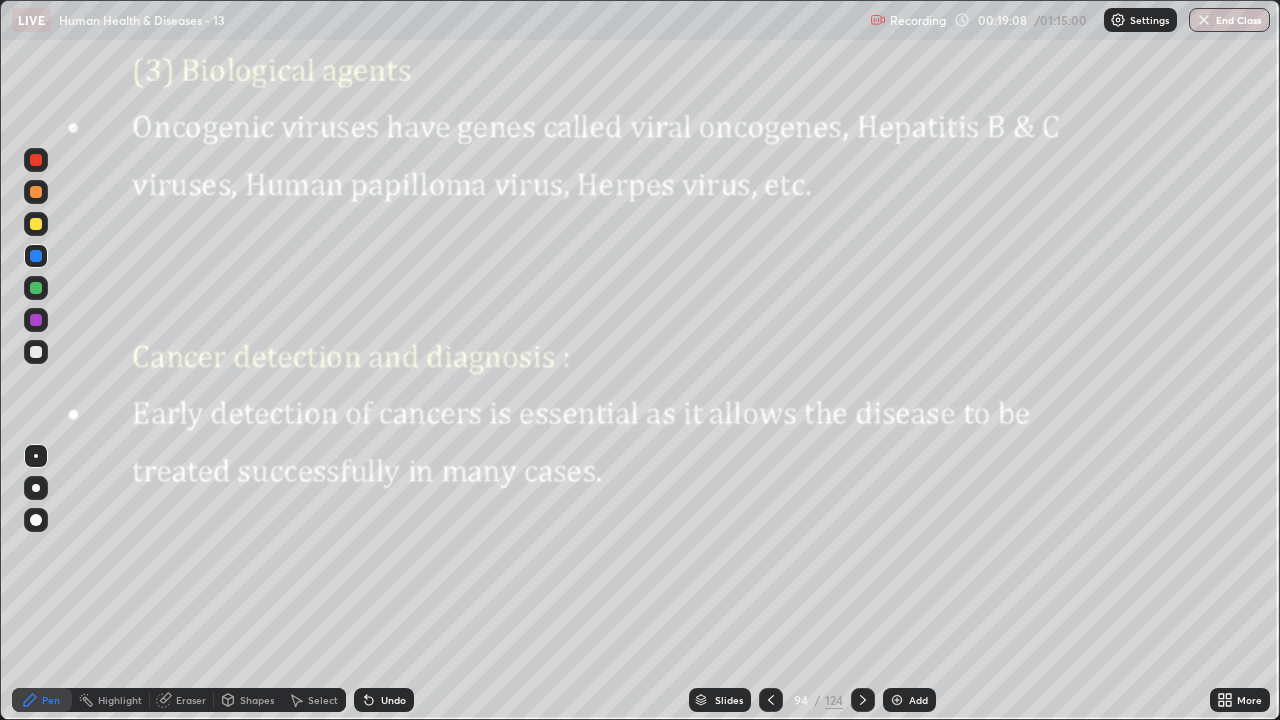 click at bounding box center (36, 320) 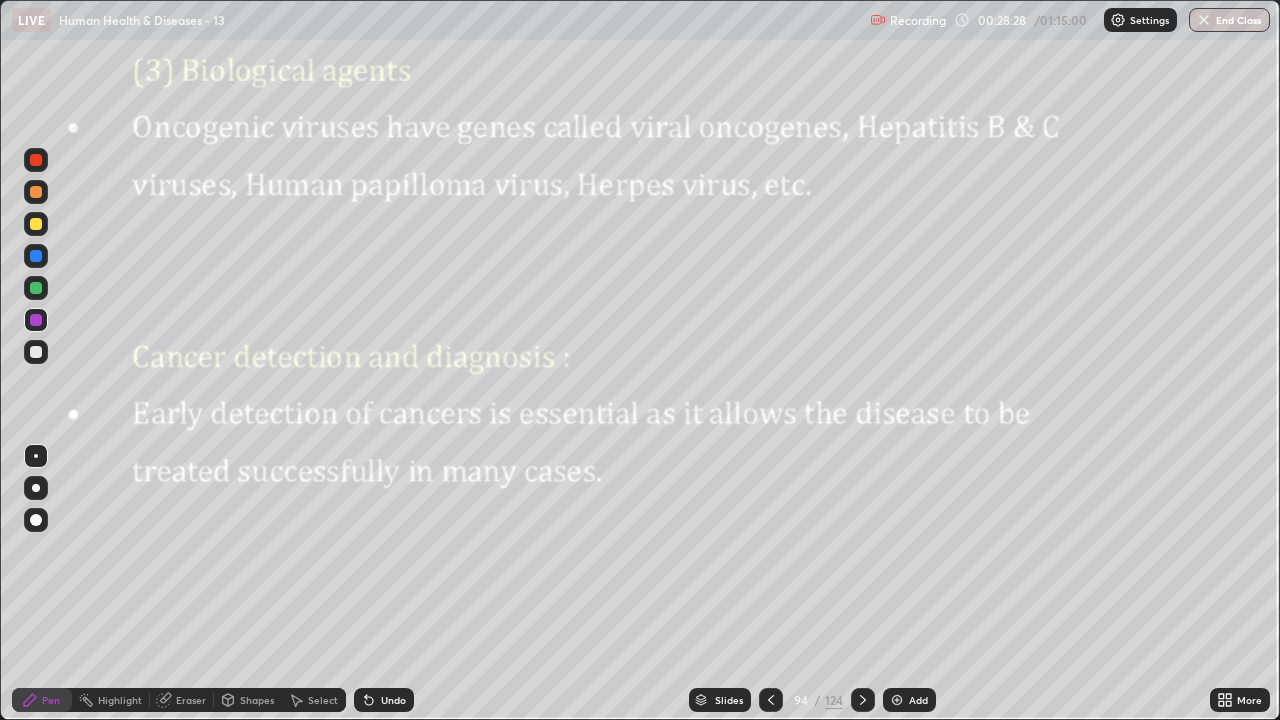 click 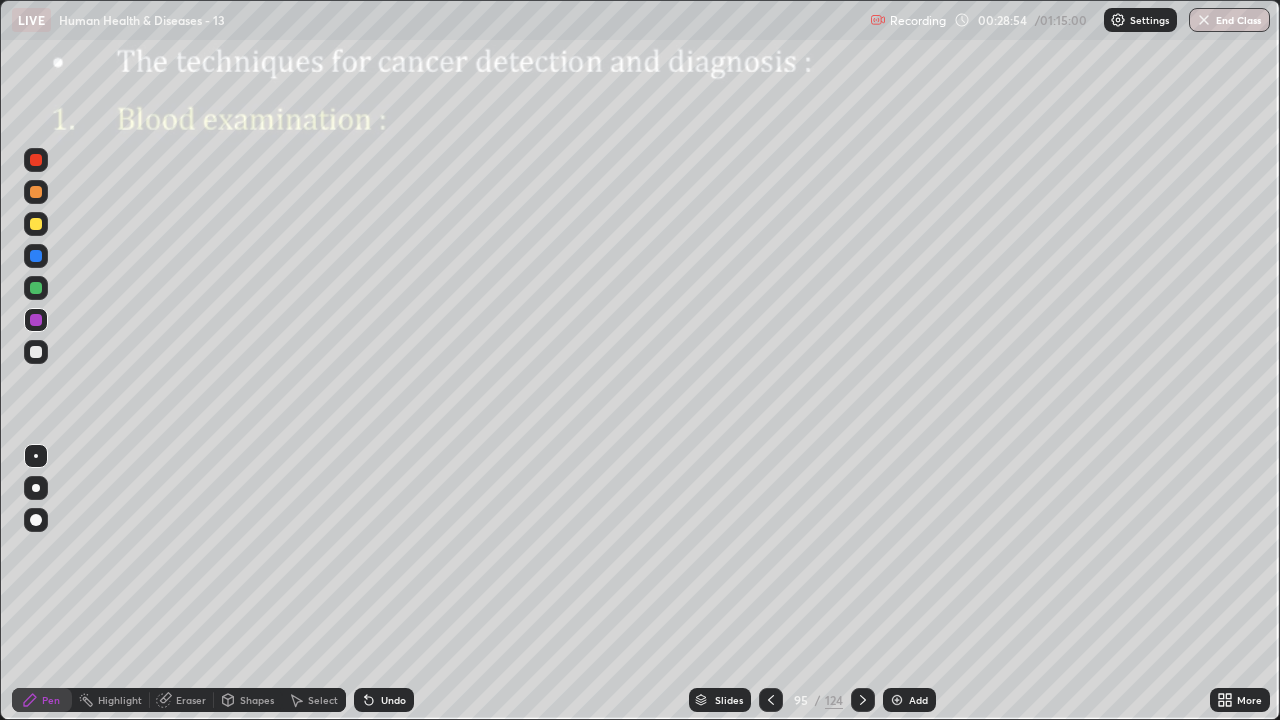 click at bounding box center [36, 352] 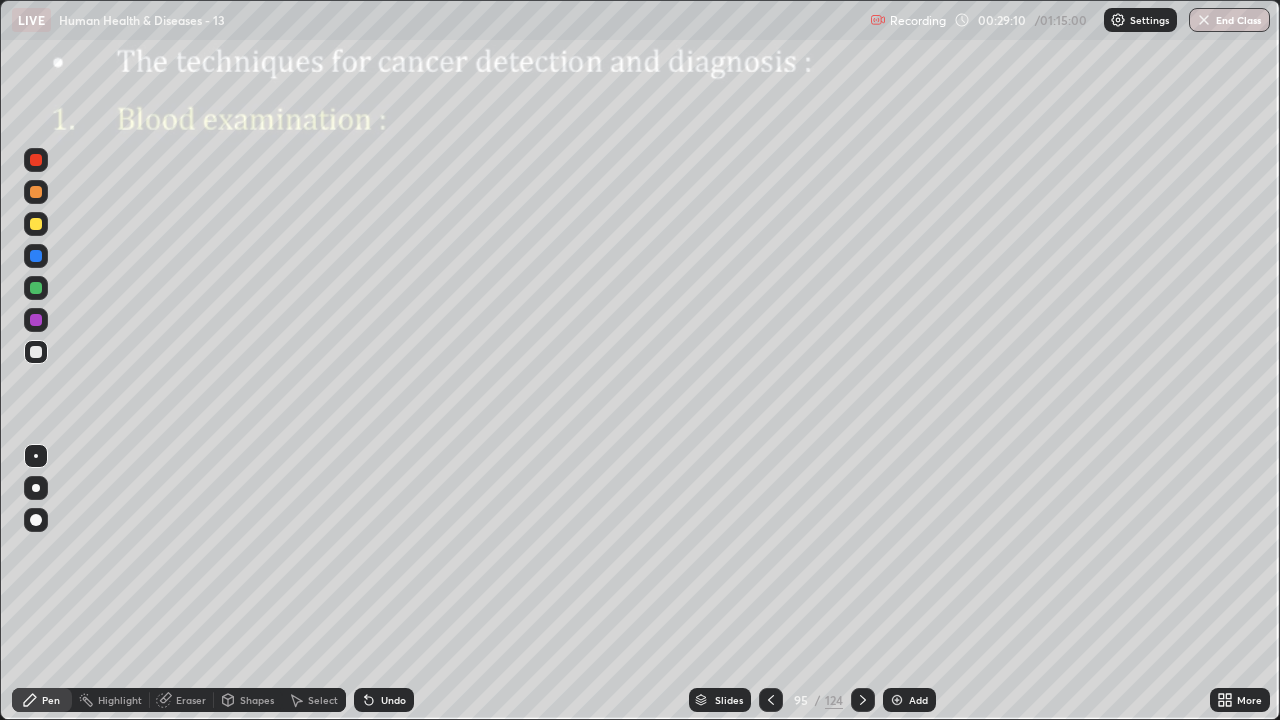 click 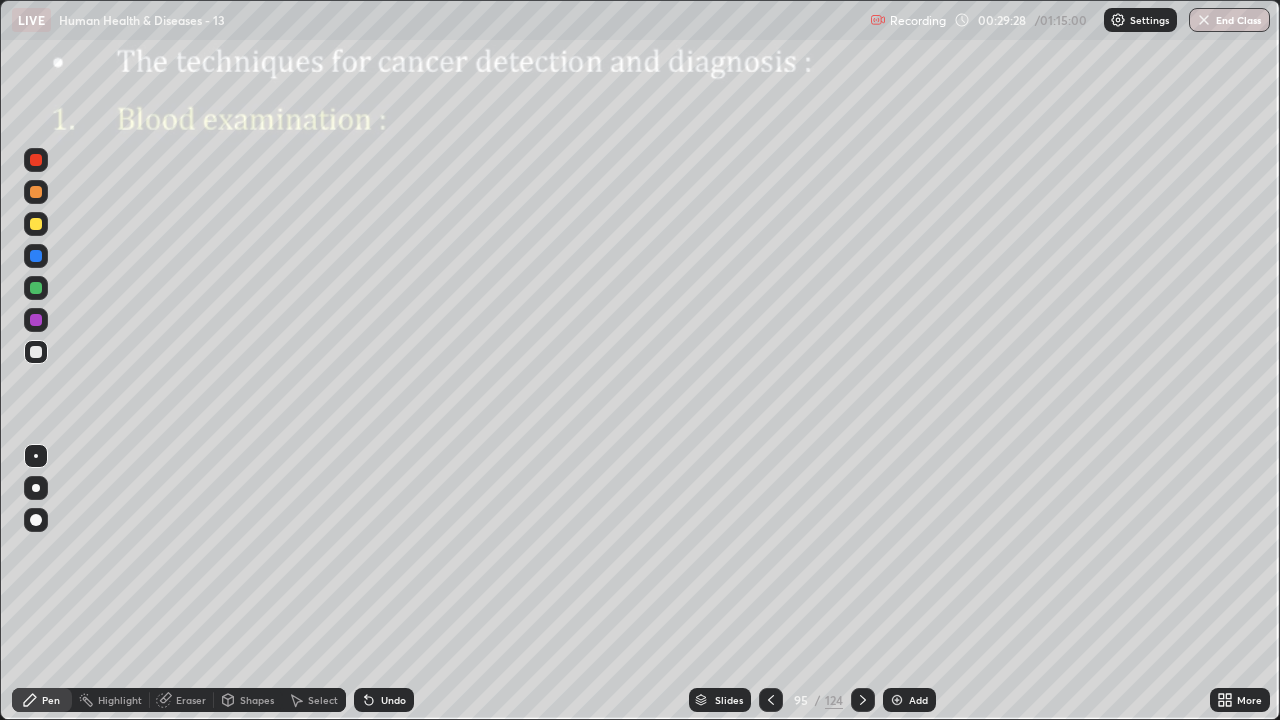 click at bounding box center [36, 256] 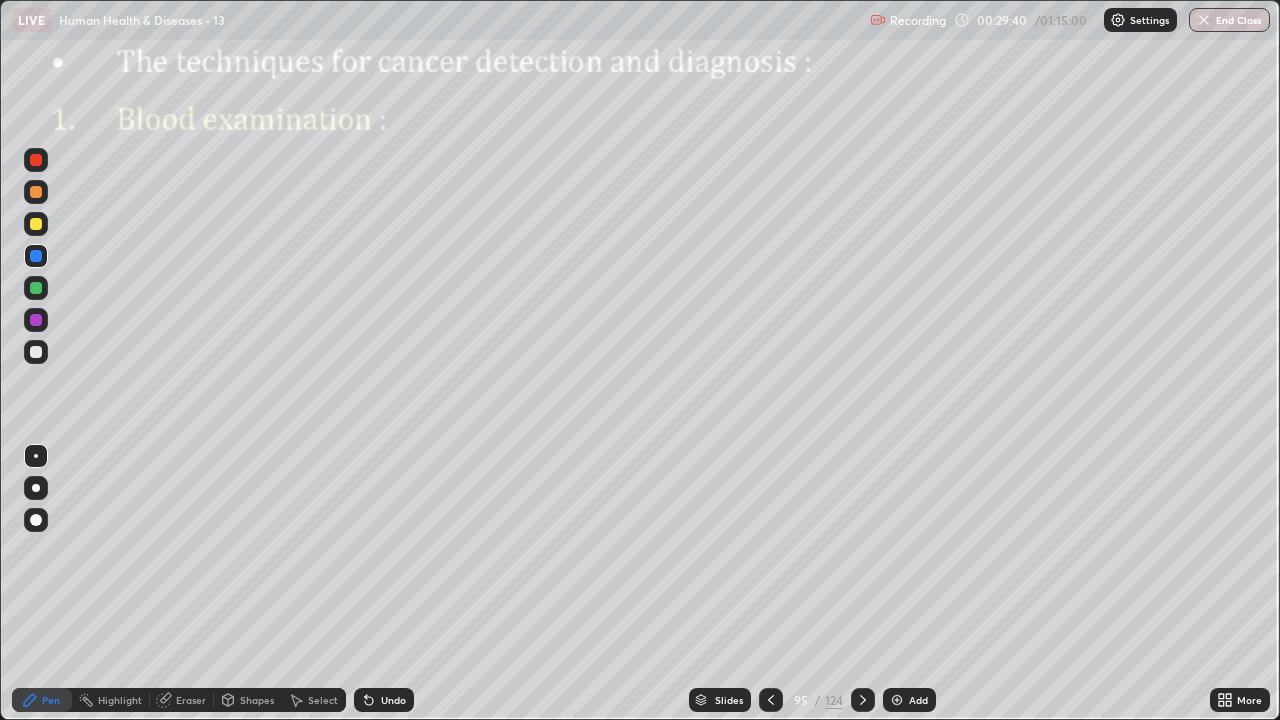 click at bounding box center [36, 352] 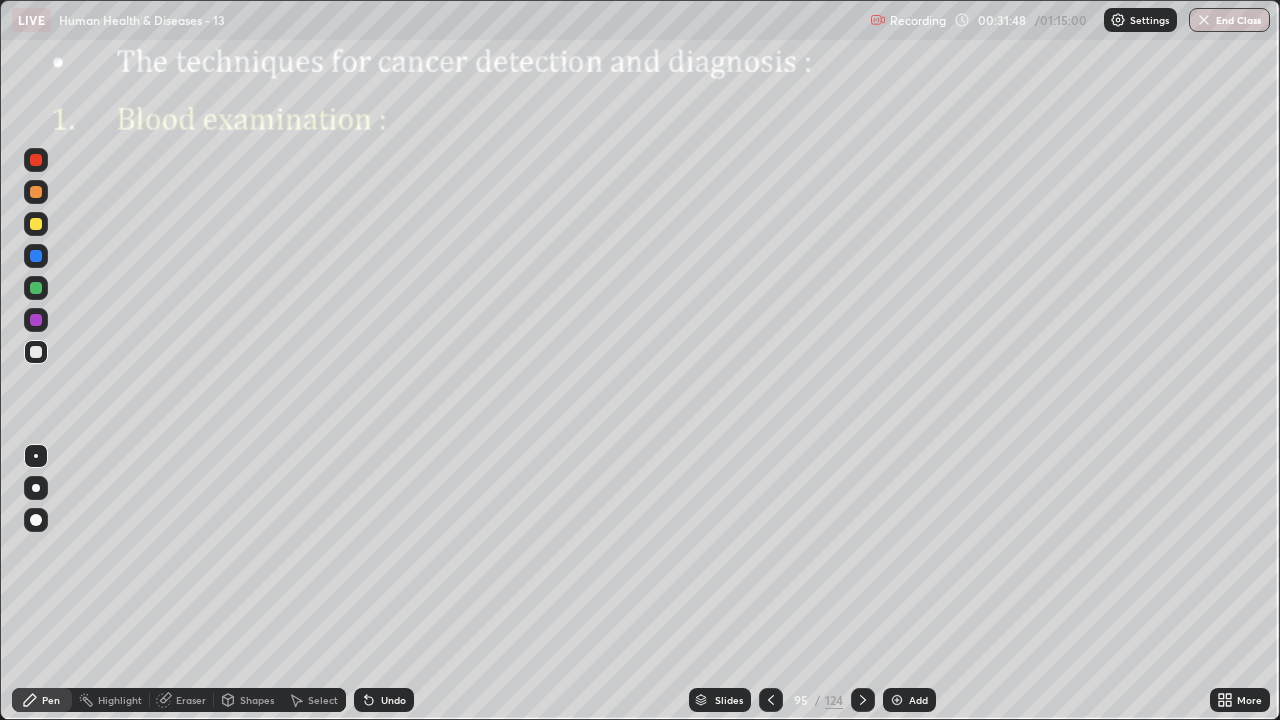 click 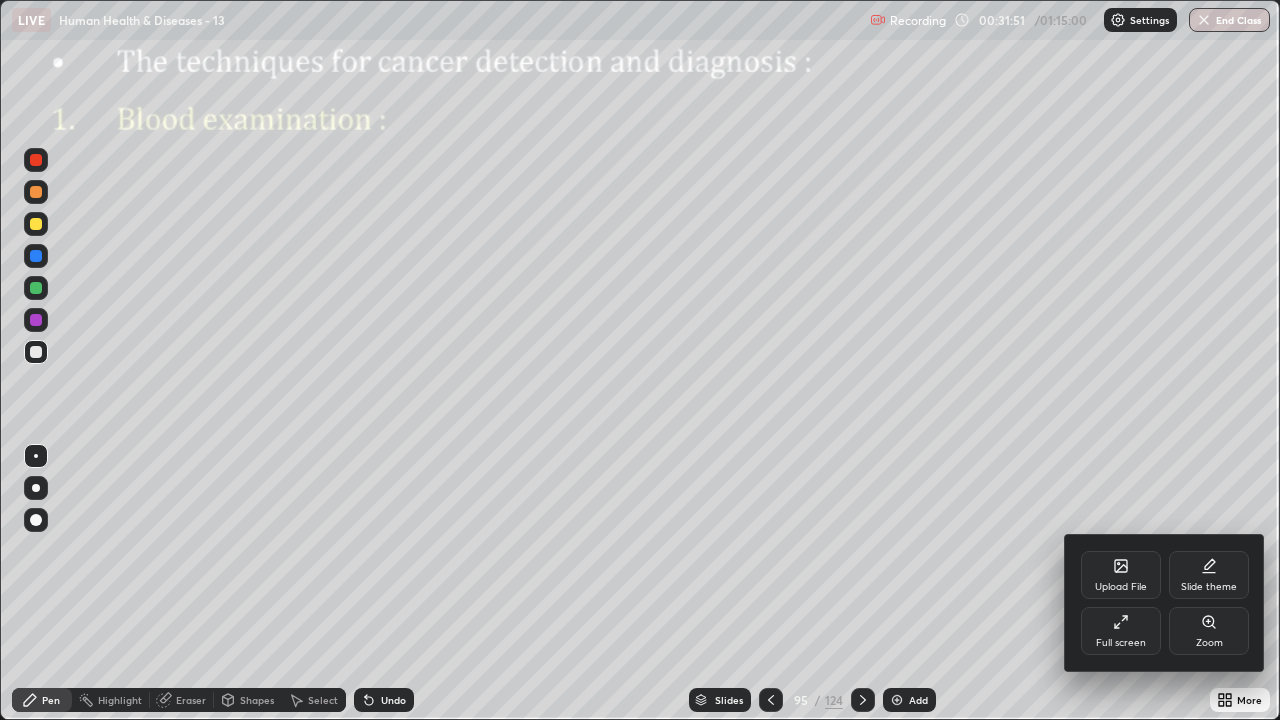 click 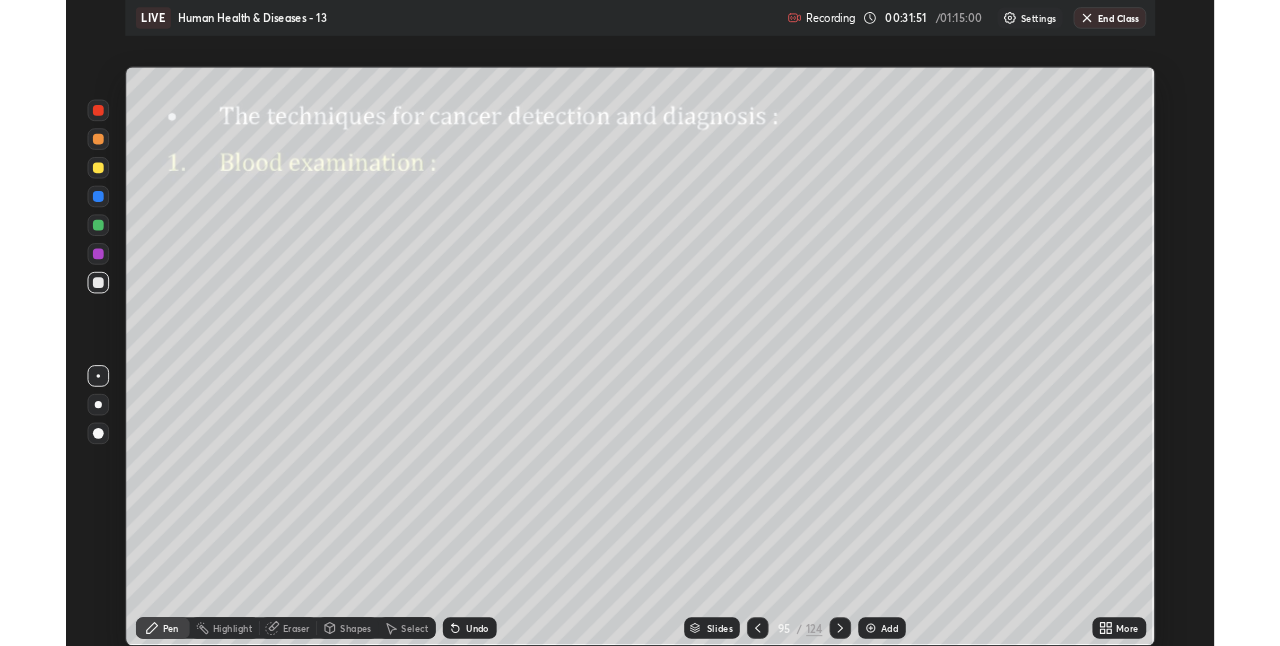 scroll, scrollTop: 646, scrollLeft: 1280, axis: both 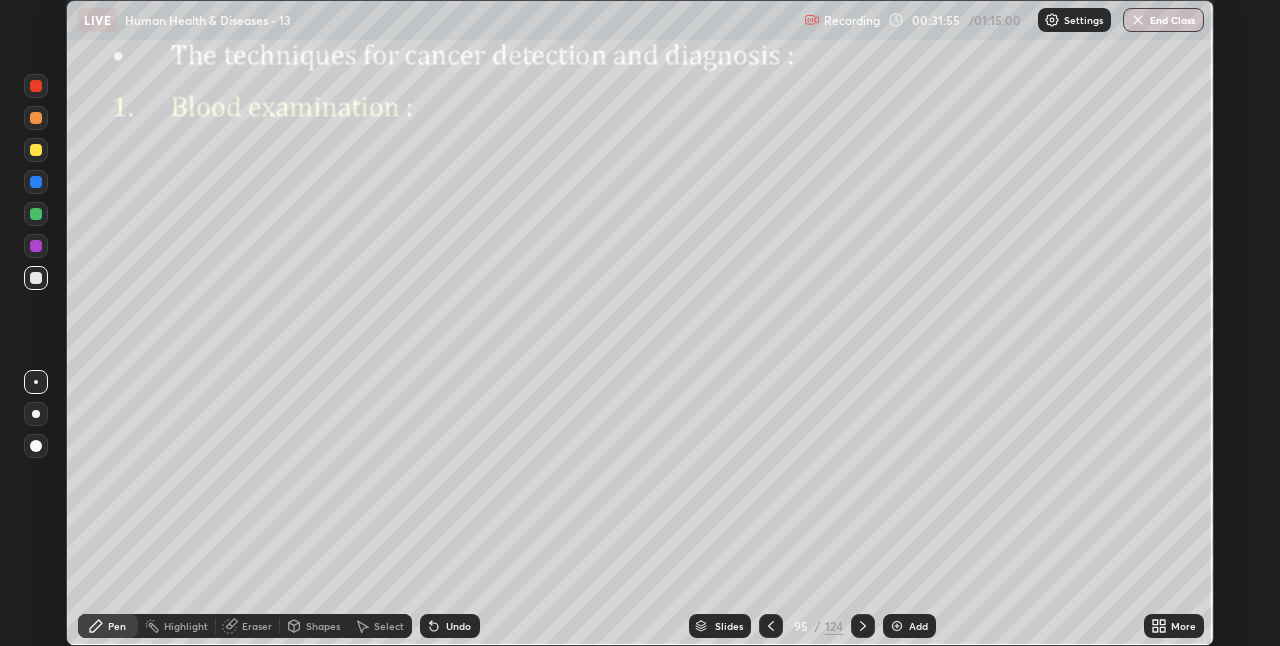 click 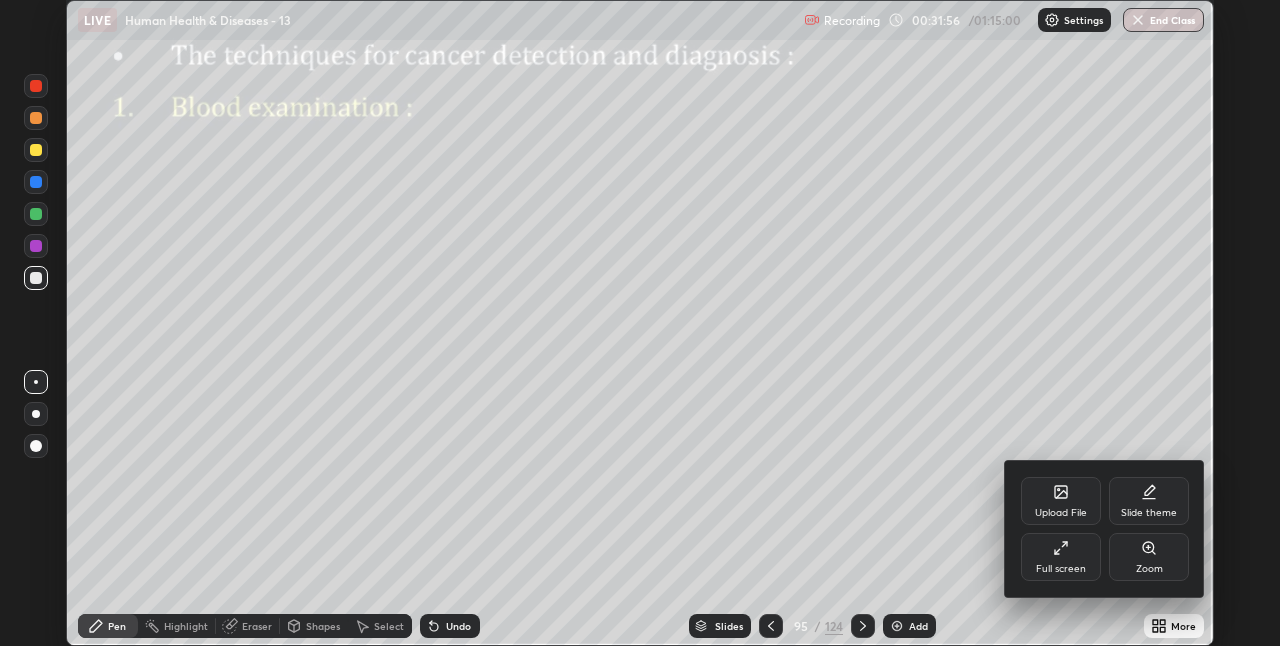 click on "Full screen" at bounding box center (1061, 569) 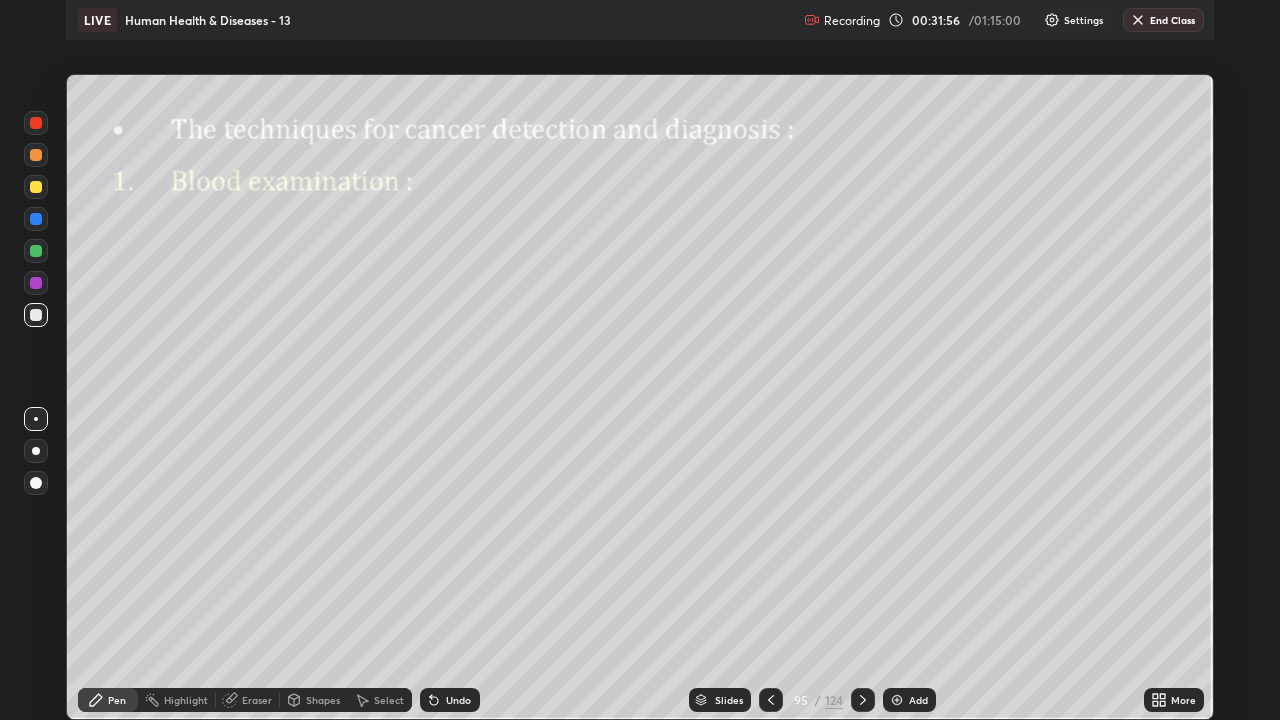 scroll, scrollTop: 99280, scrollLeft: 98720, axis: both 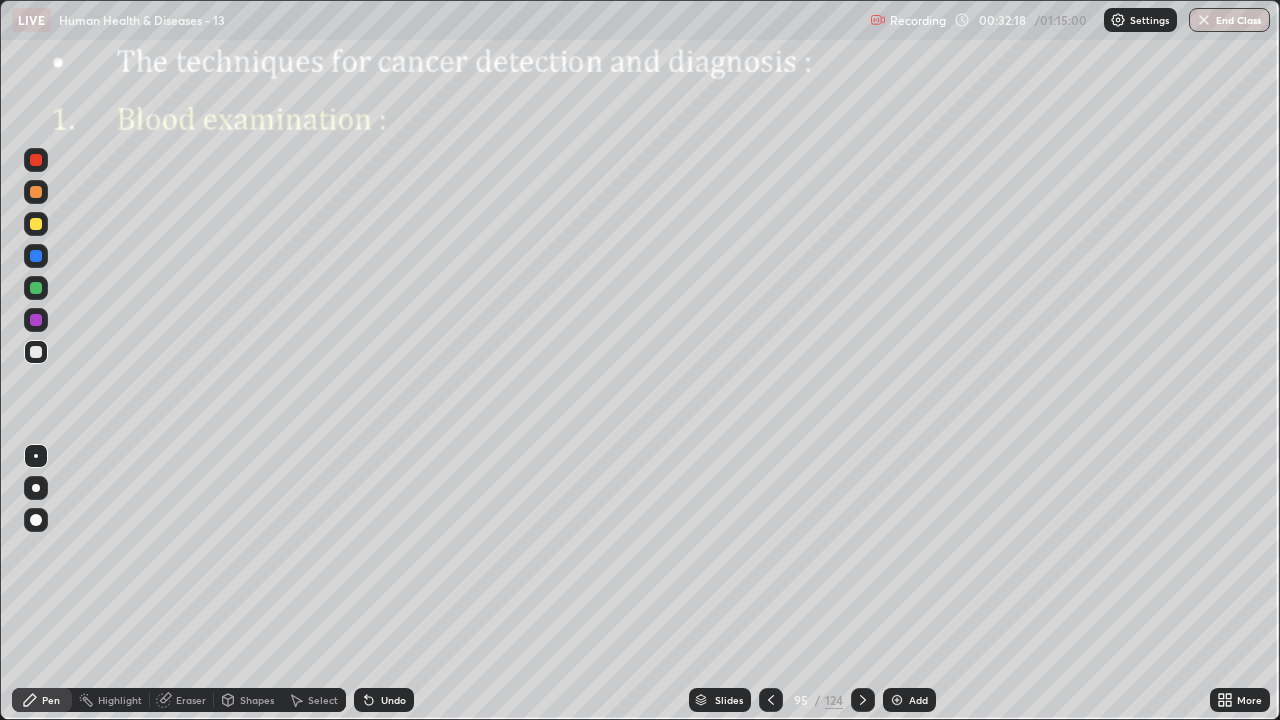 click 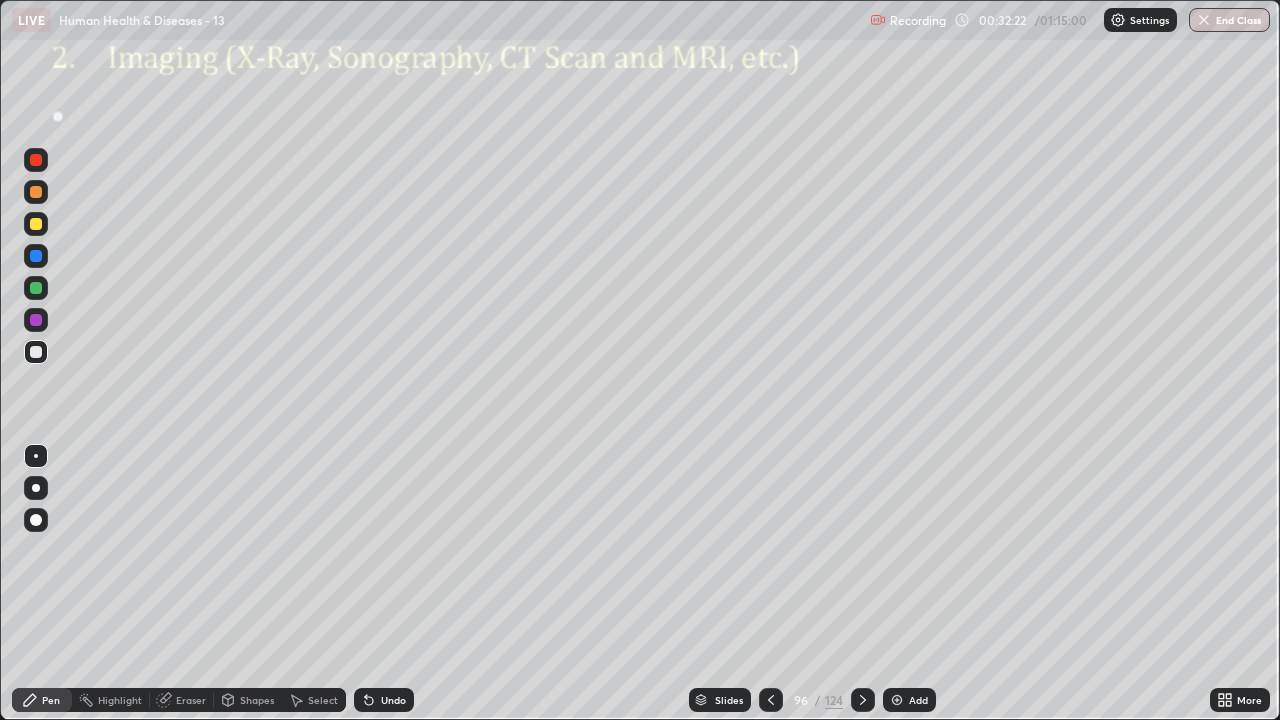 click at bounding box center (36, 160) 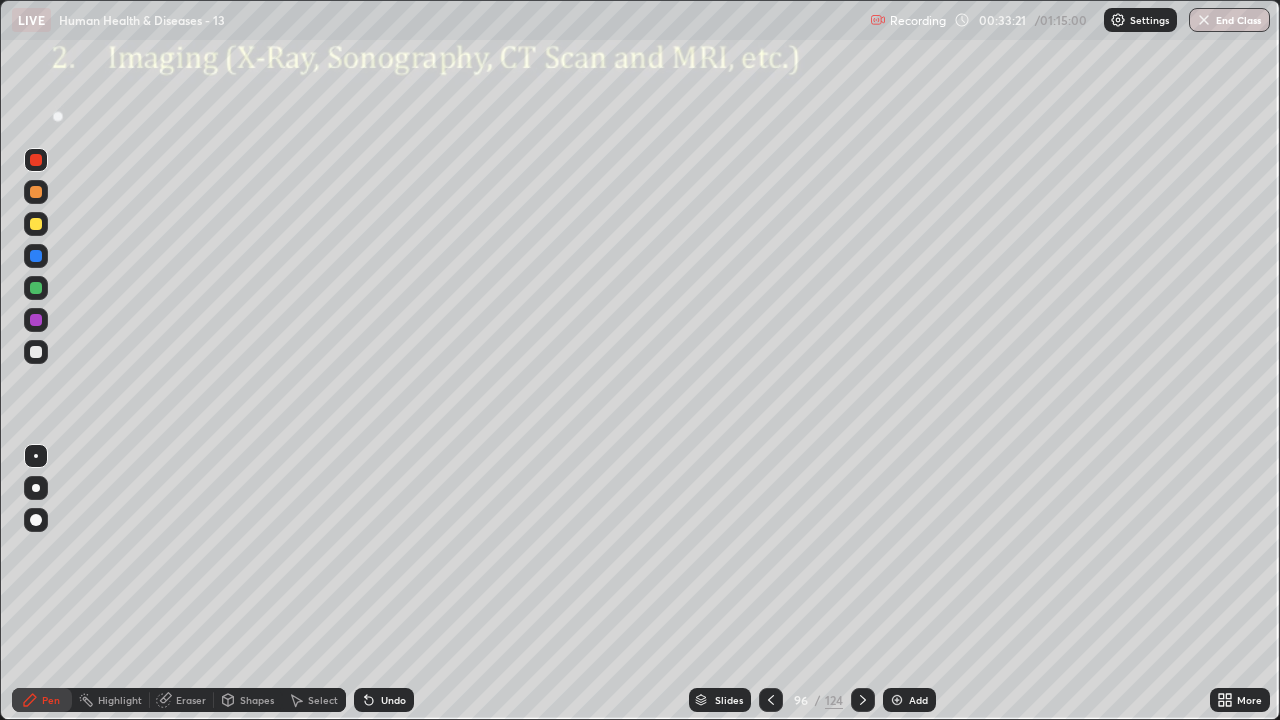 click at bounding box center [36, 352] 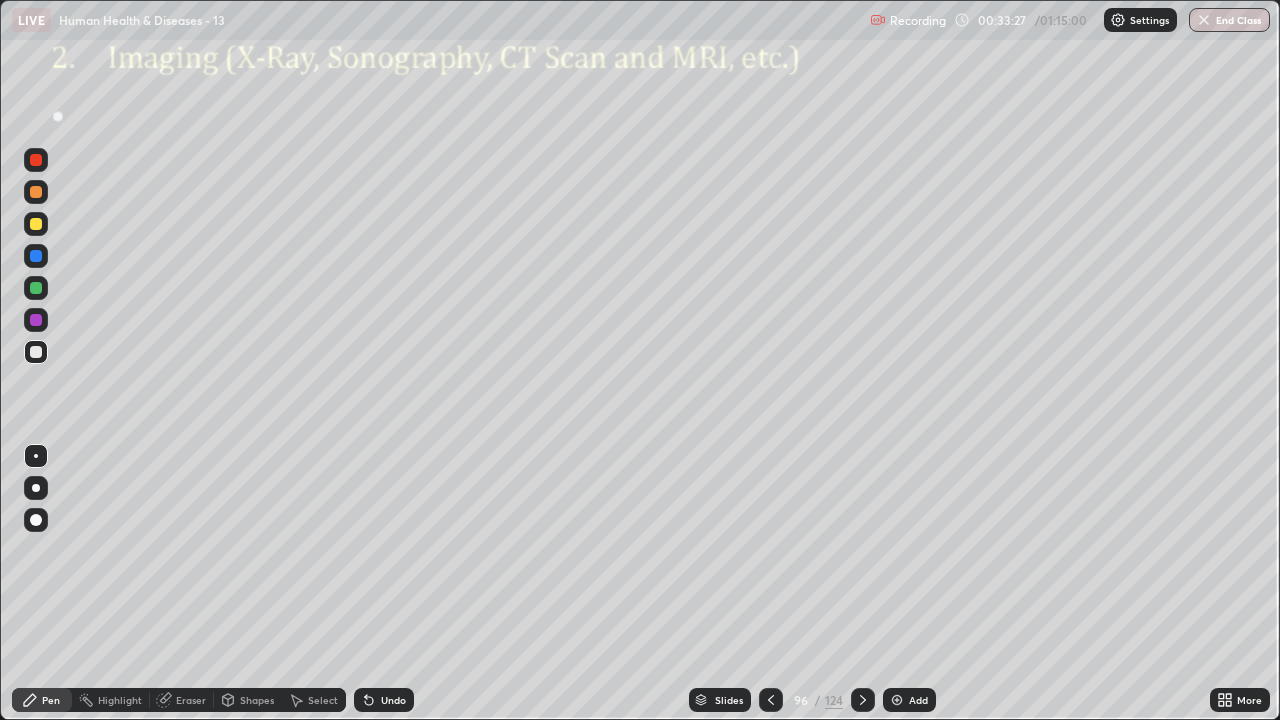 click 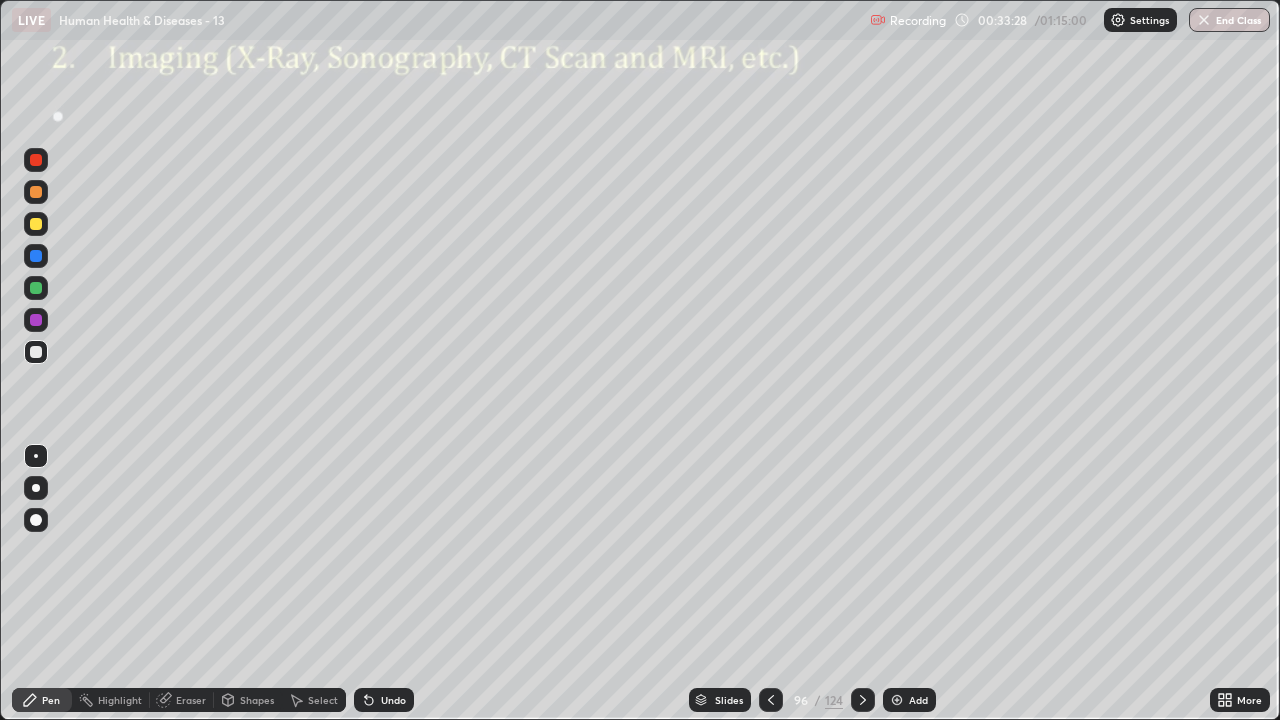 click 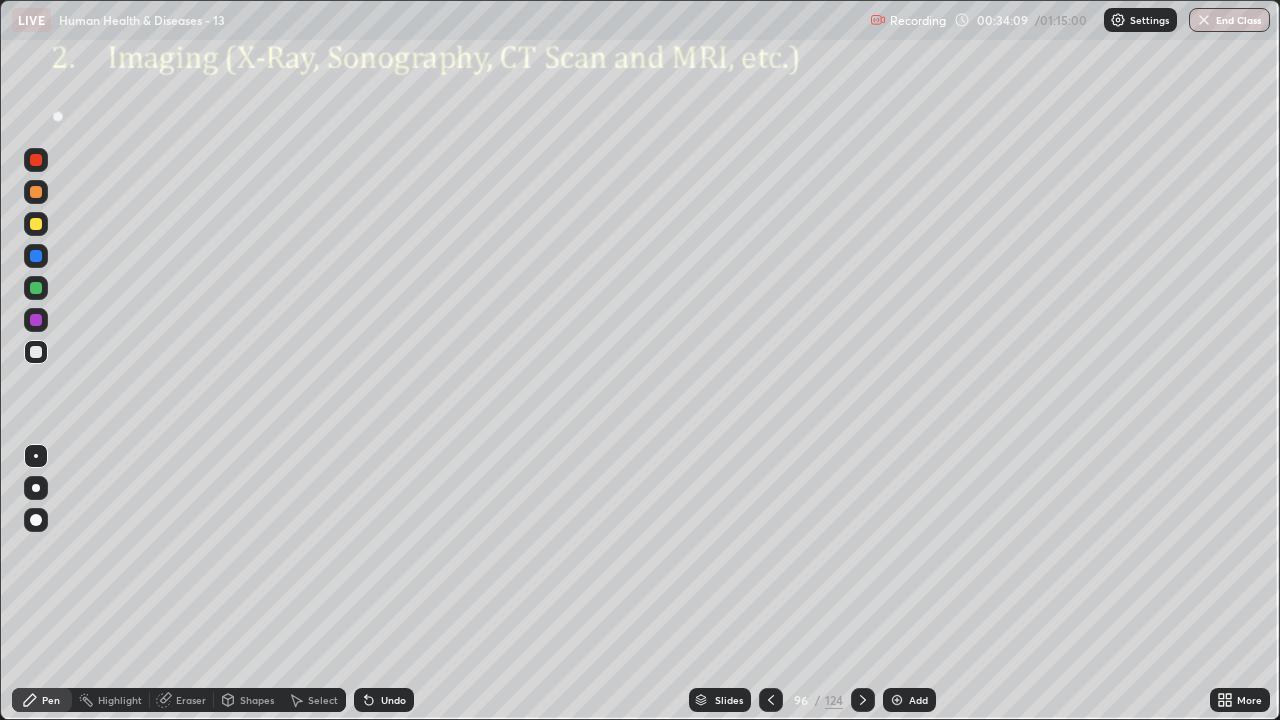 click on "Undo" at bounding box center [393, 700] 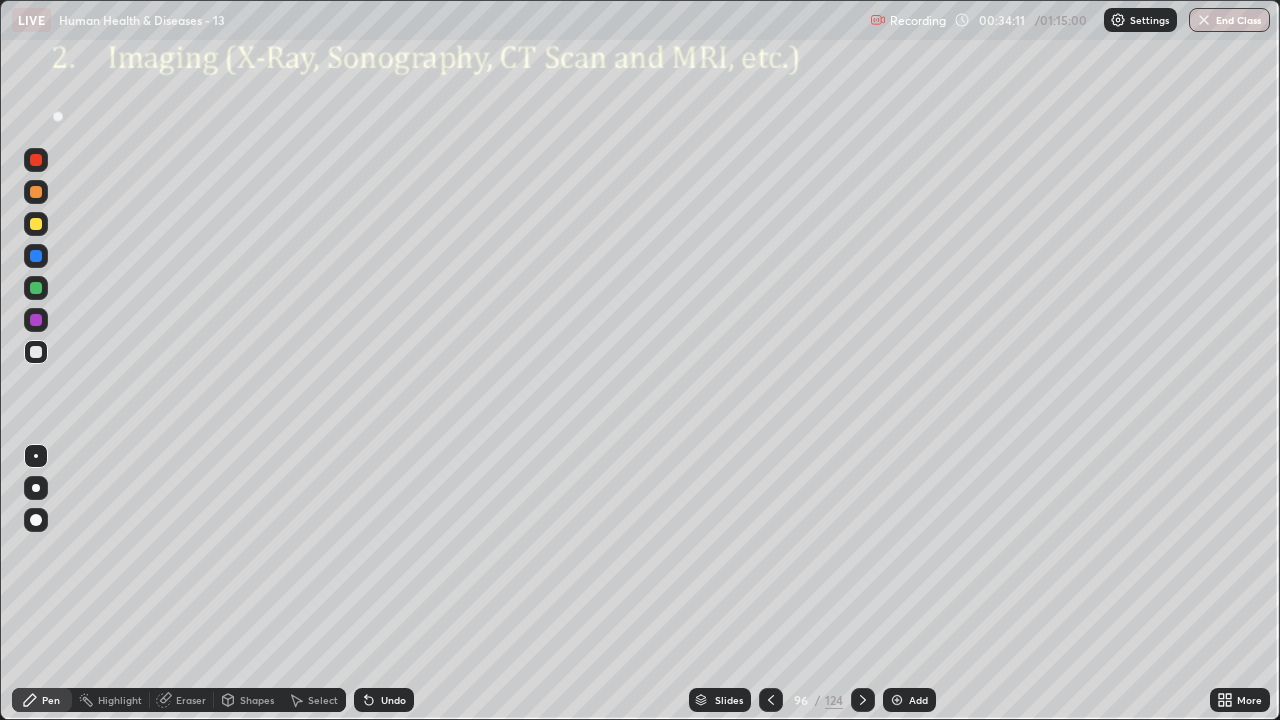 click on "Undo" at bounding box center [393, 700] 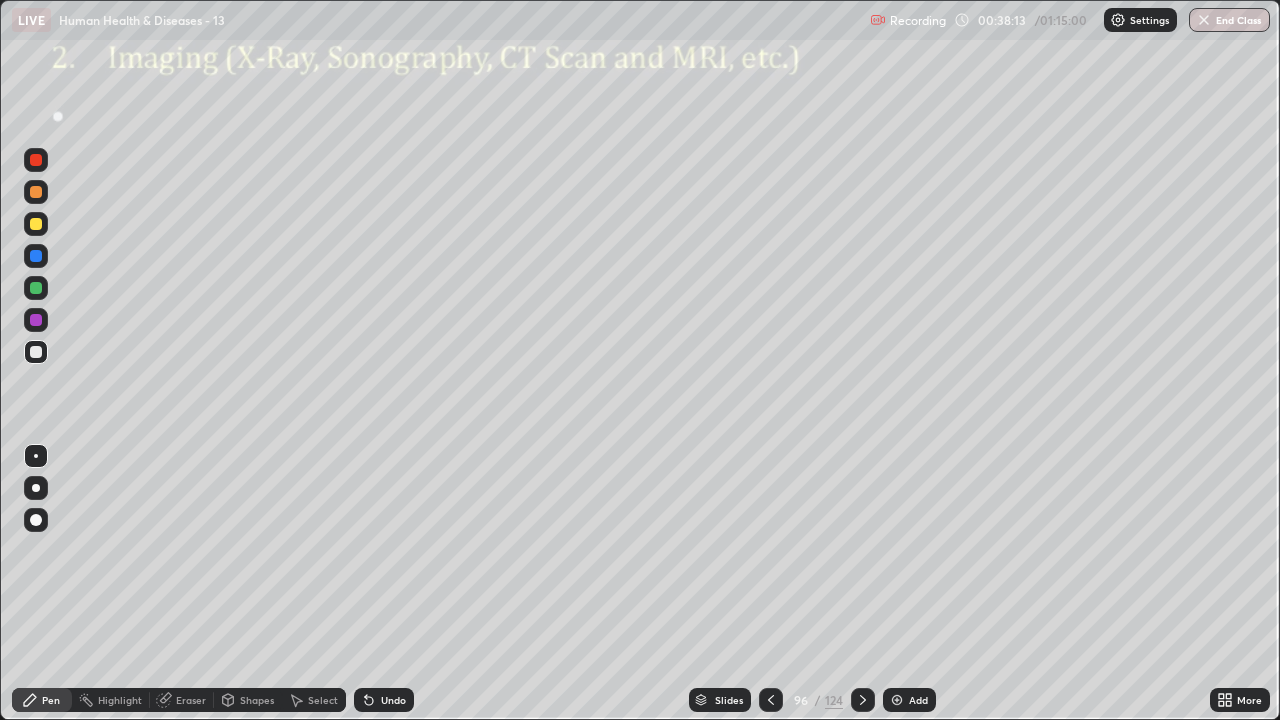click at bounding box center [897, 700] 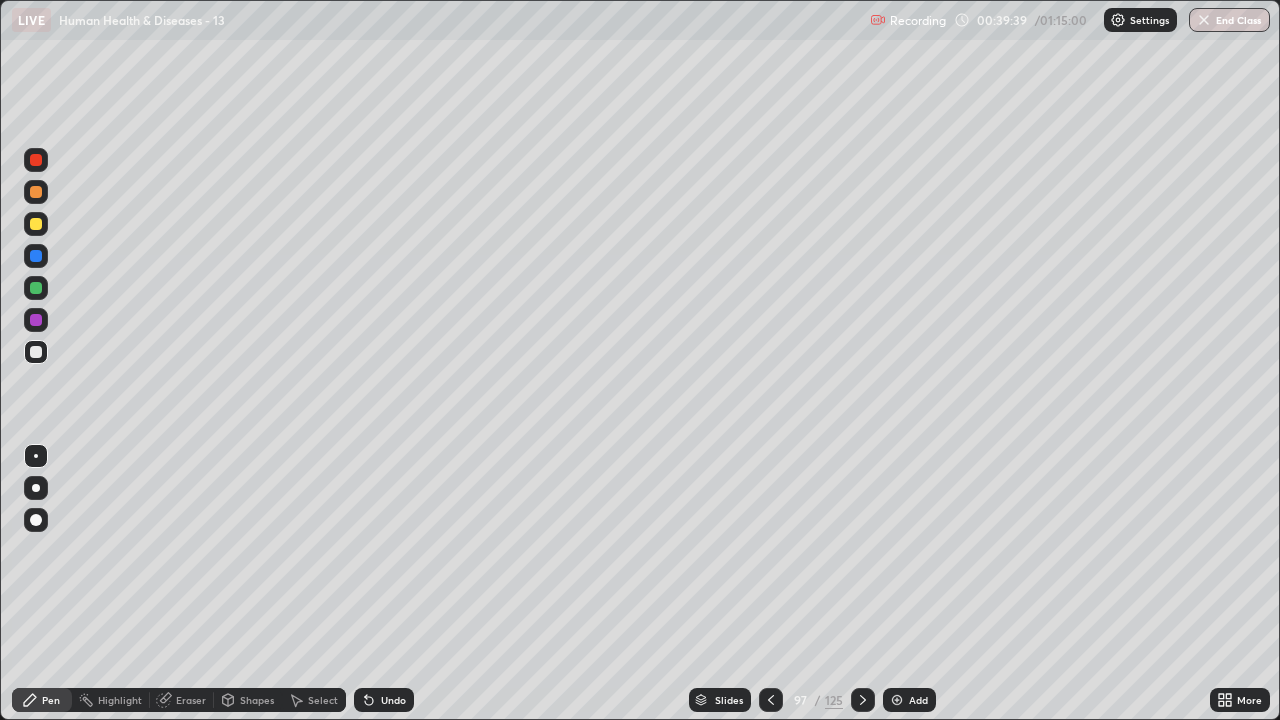 click 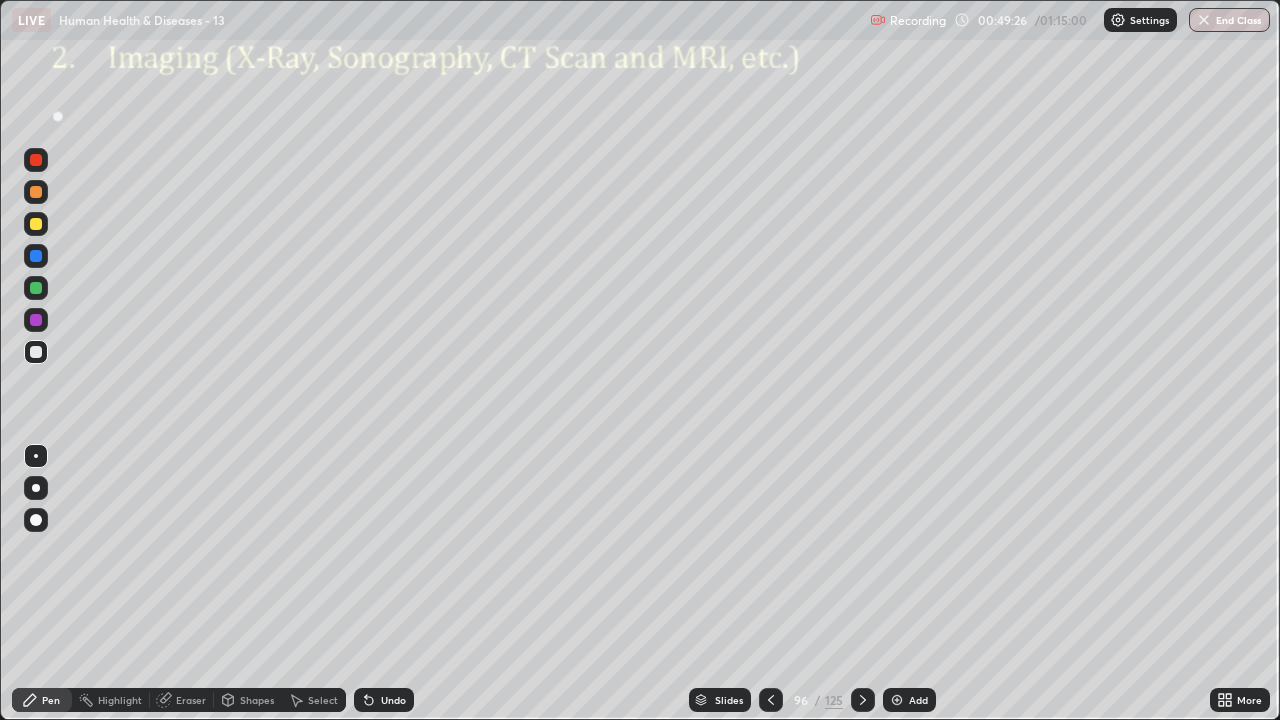 click at bounding box center (863, 700) 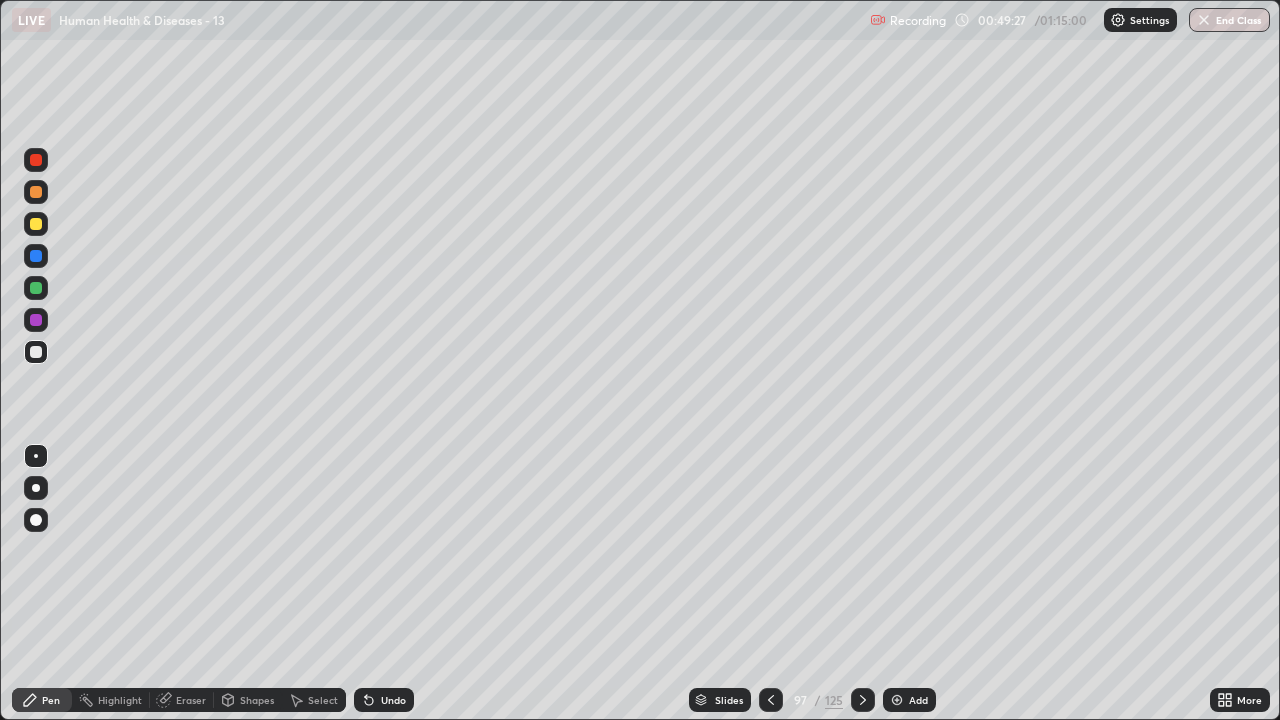 click 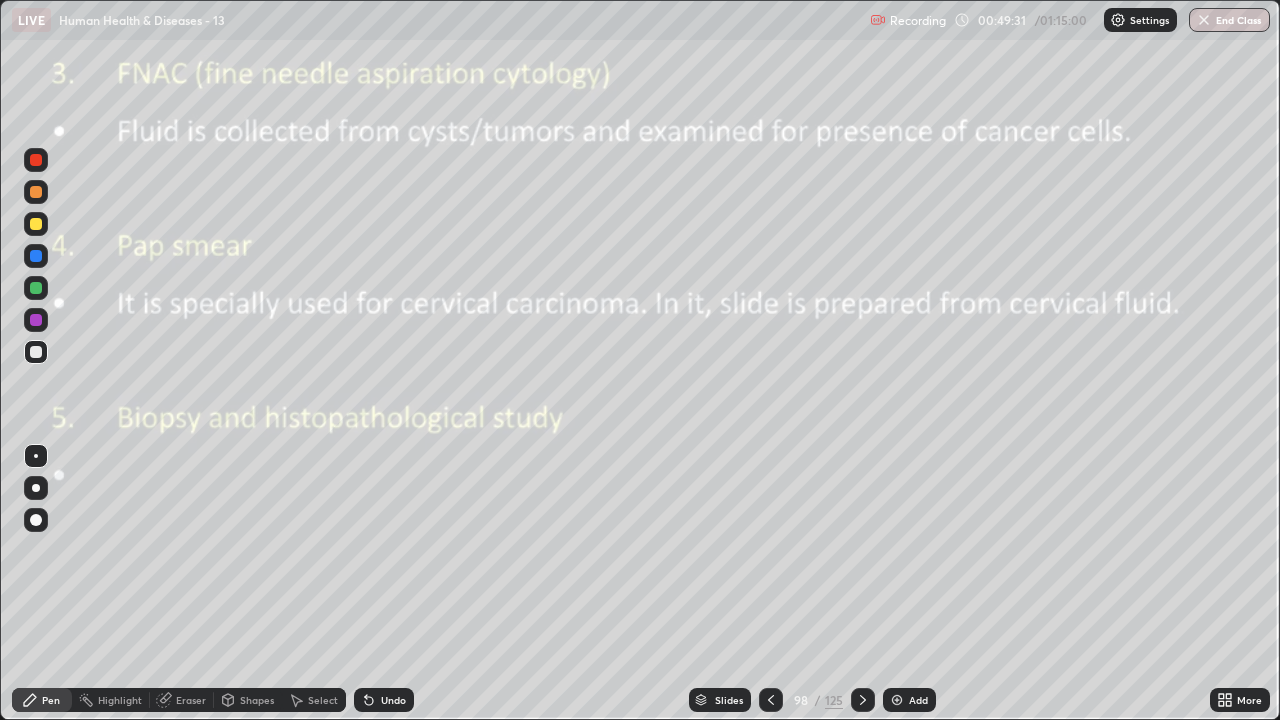 click at bounding box center [36, 192] 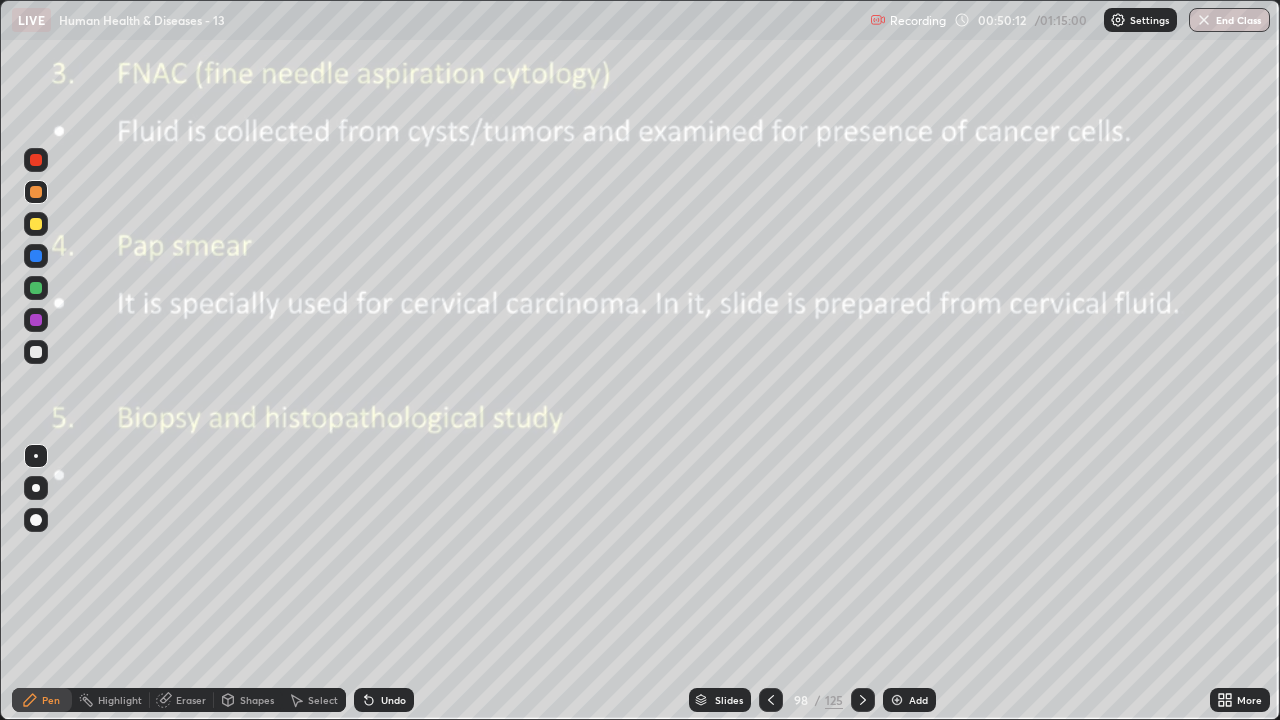 click at bounding box center [36, 160] 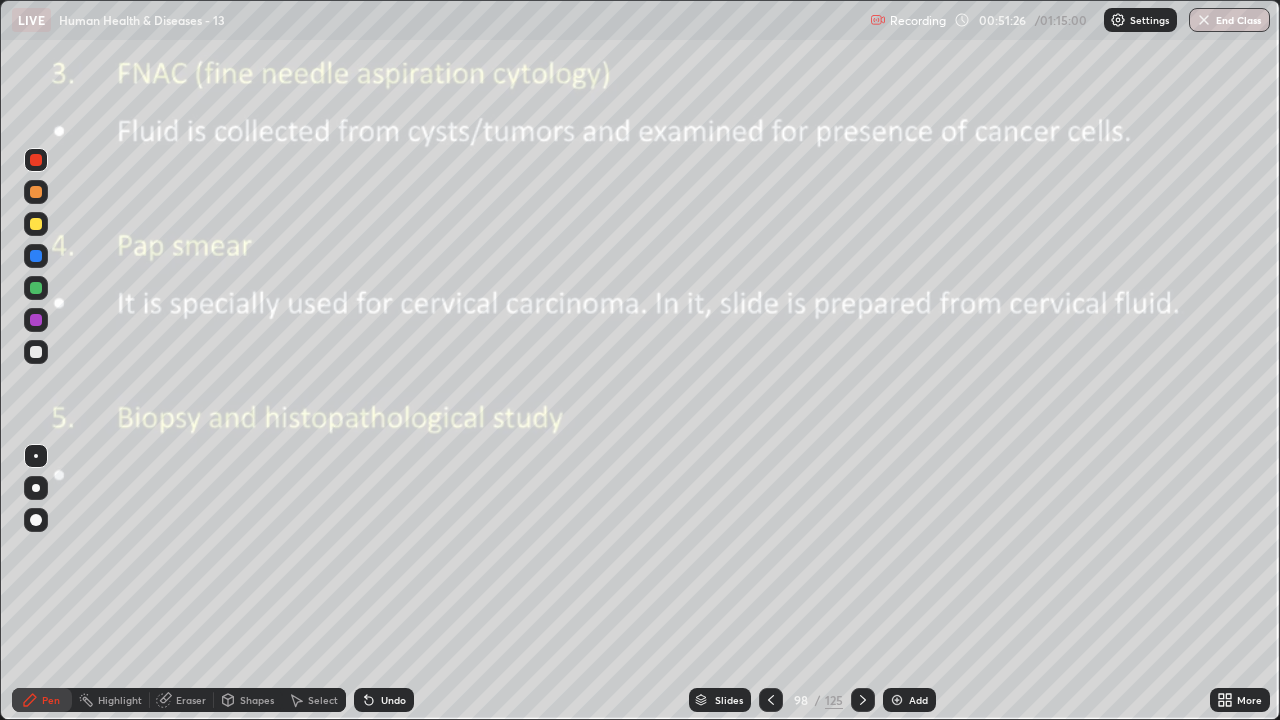 click 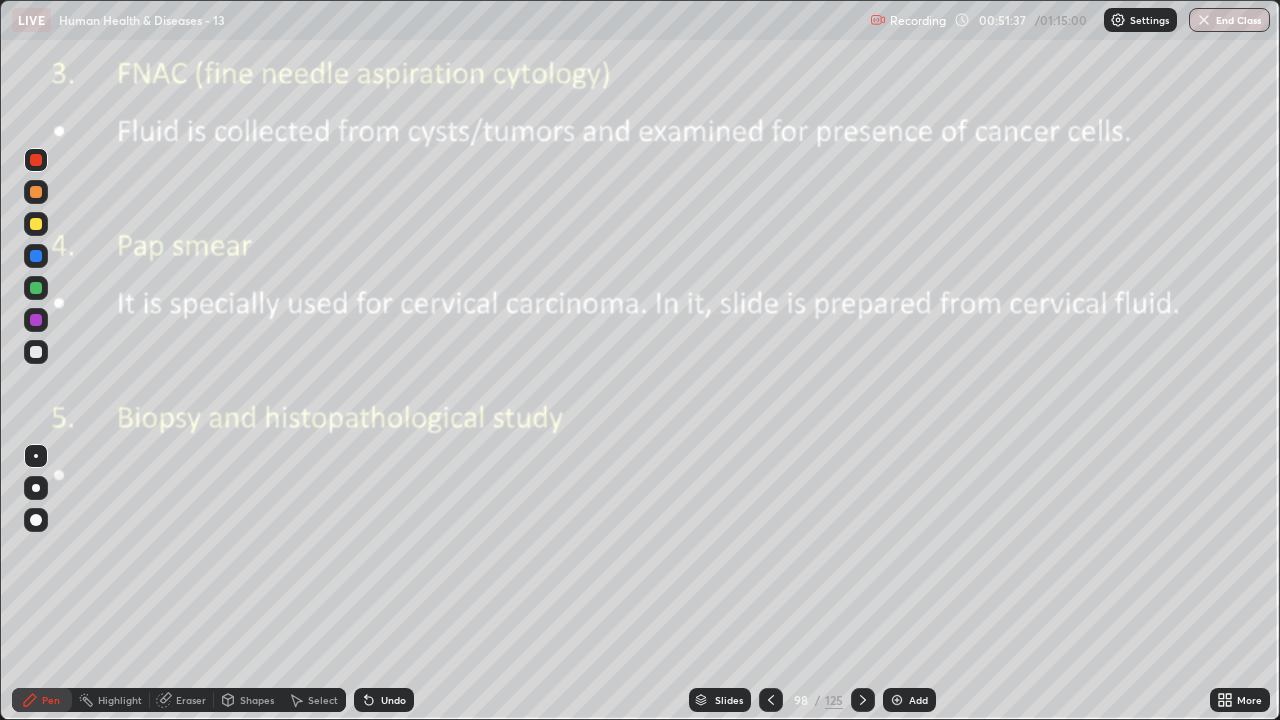 click at bounding box center [36, 288] 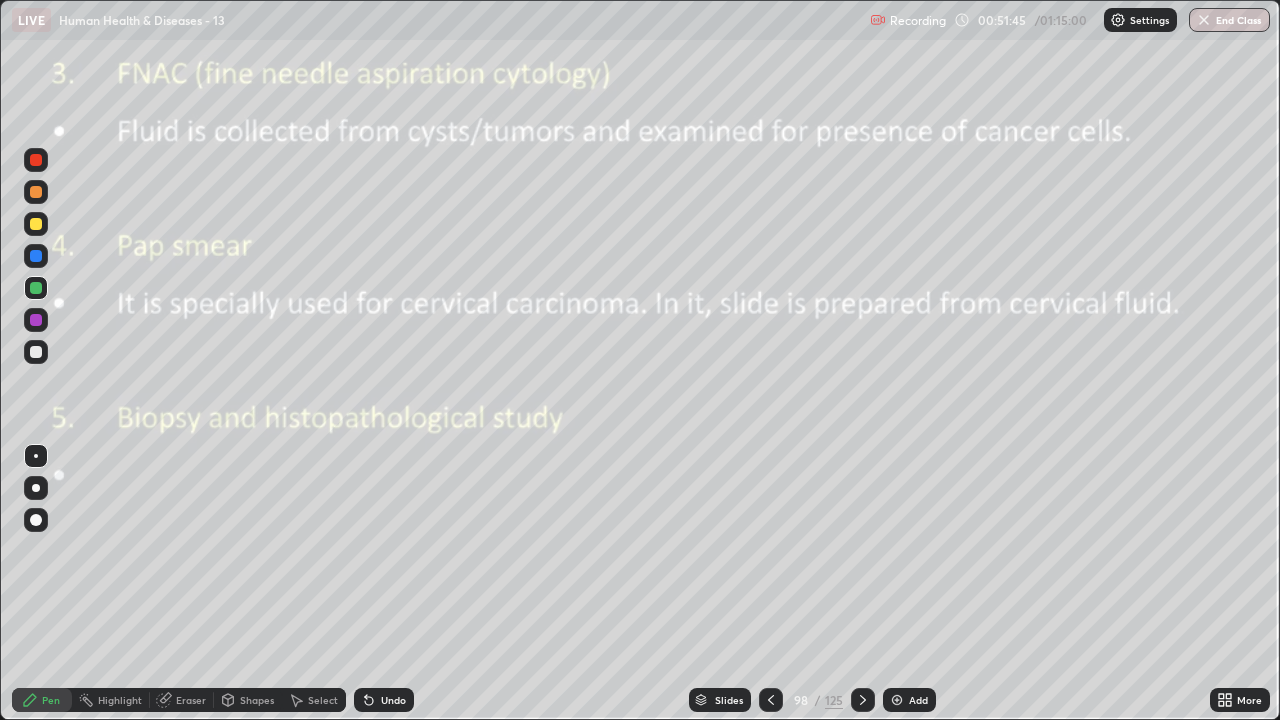 click at bounding box center [36, 256] 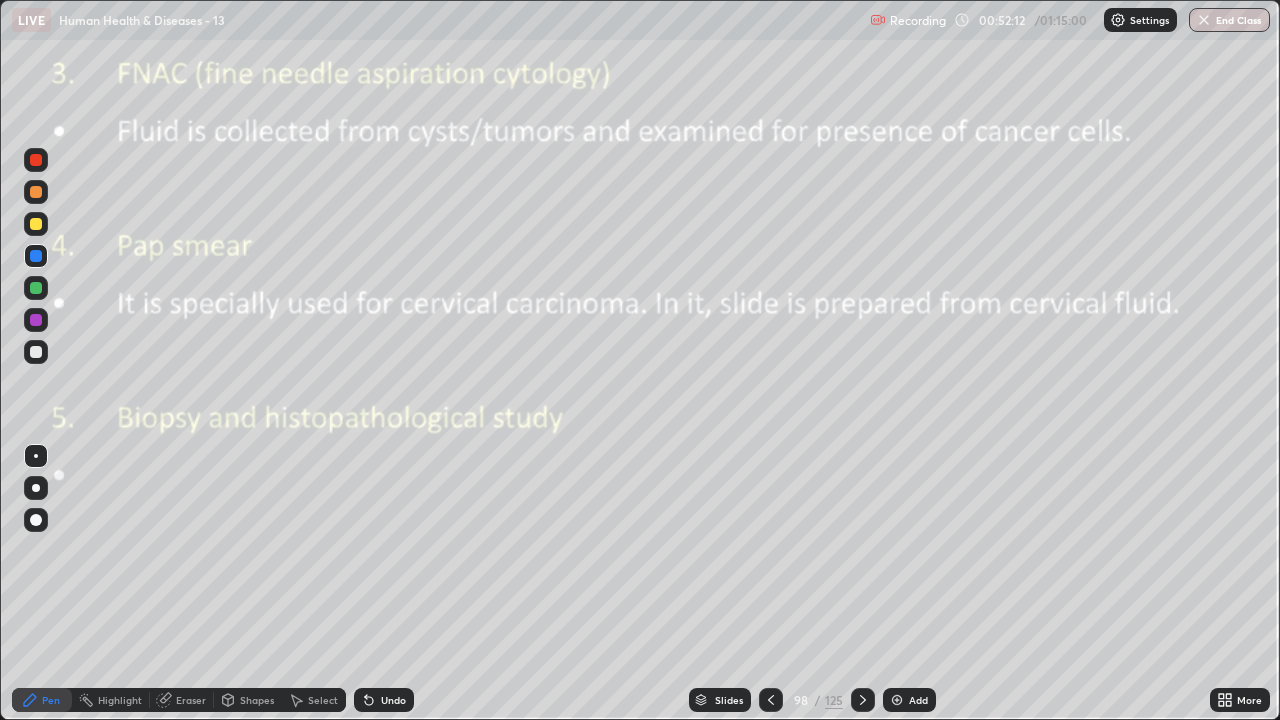click at bounding box center [36, 320] 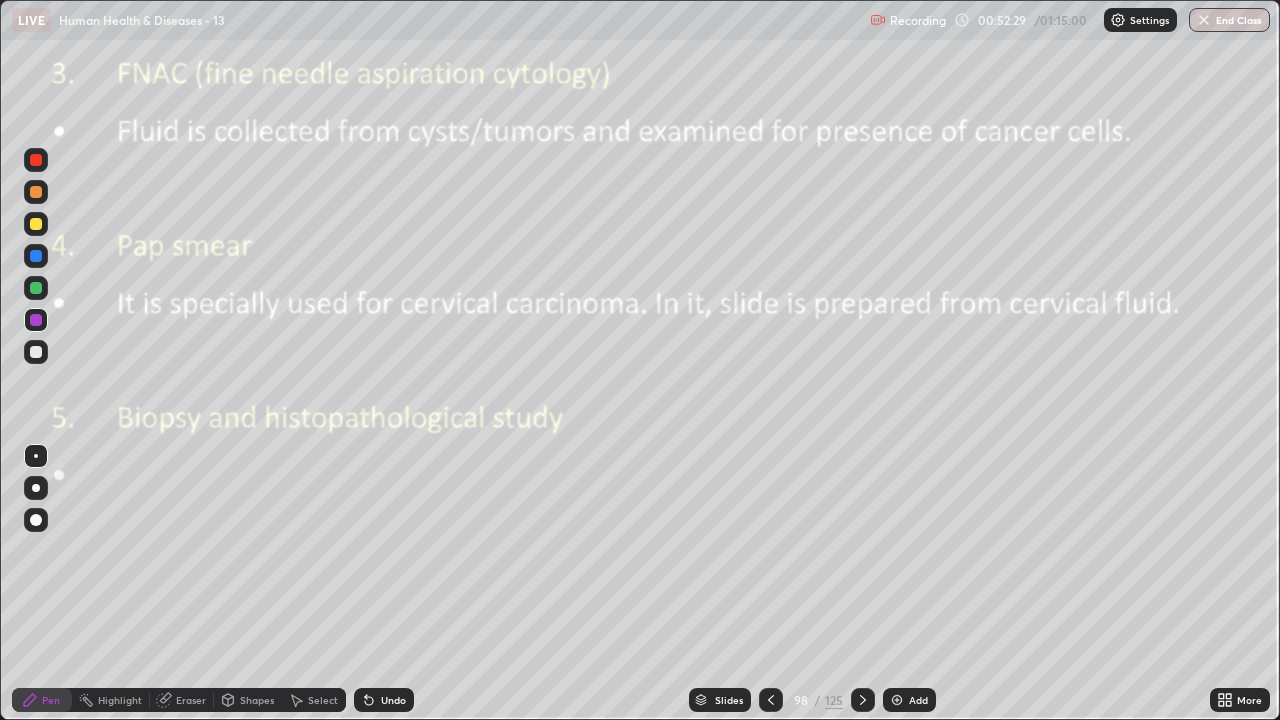 click at bounding box center (36, 352) 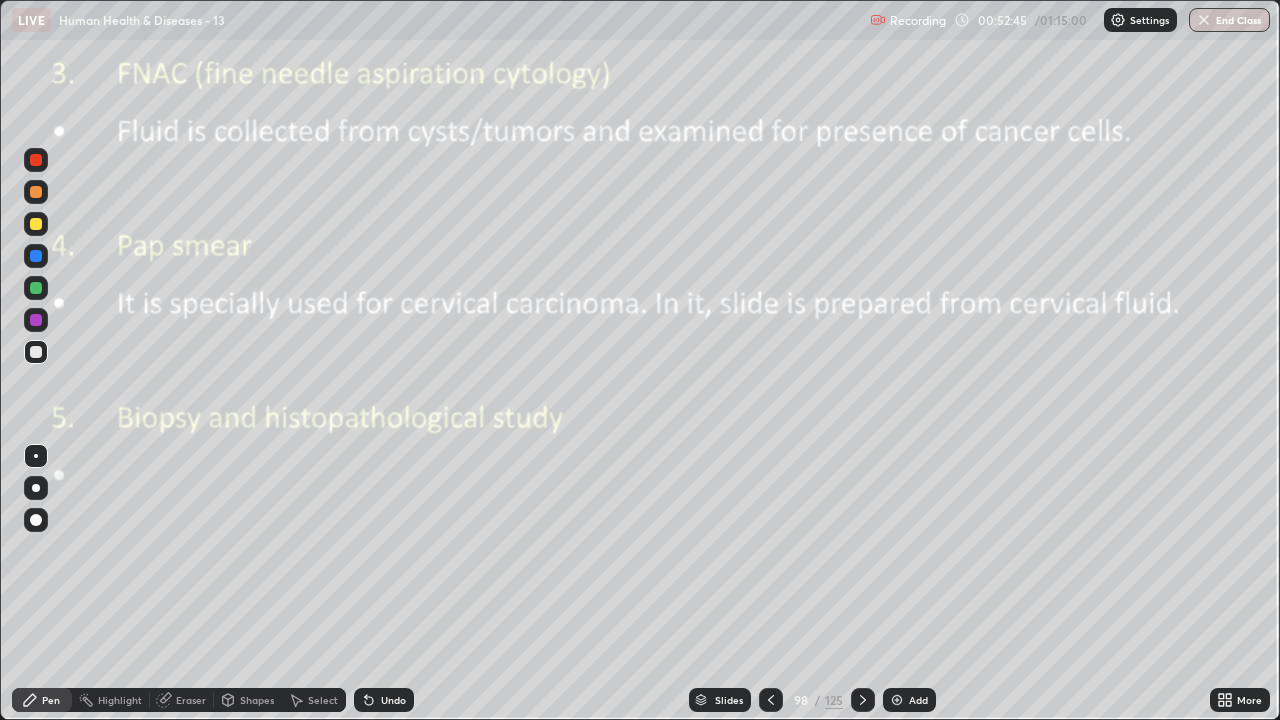 click on "Undo" at bounding box center [393, 700] 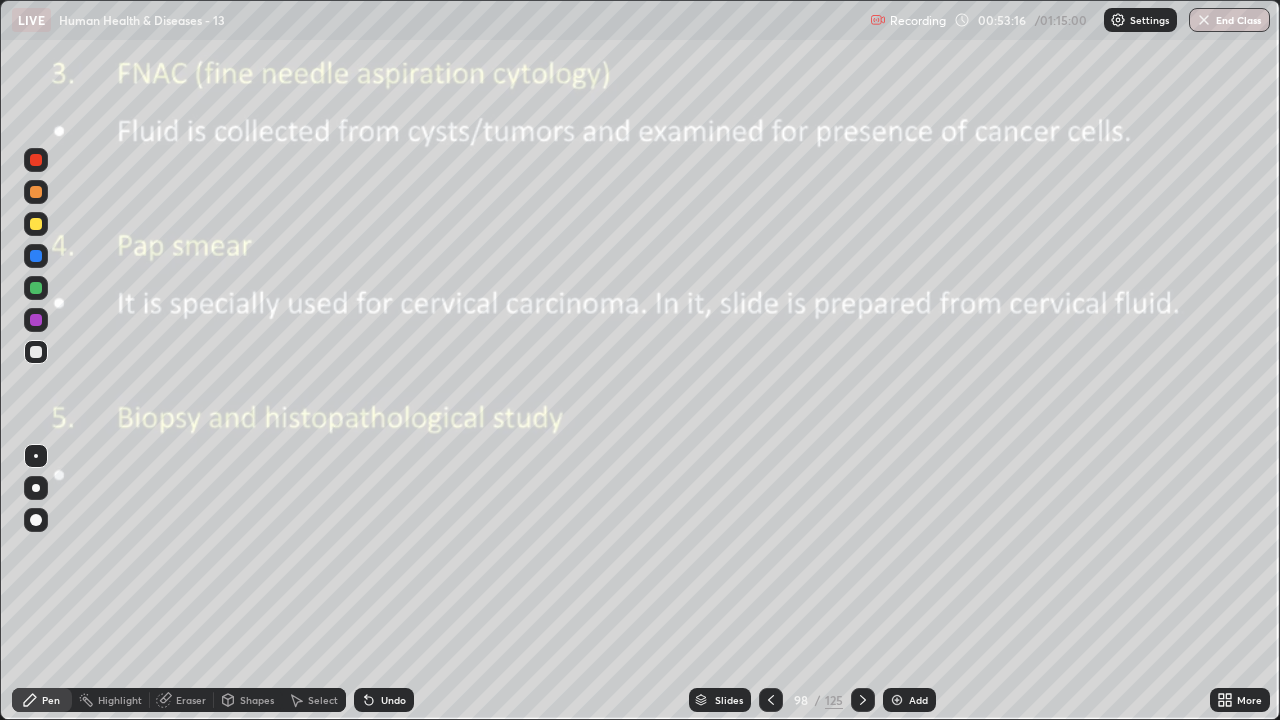 click at bounding box center [36, 320] 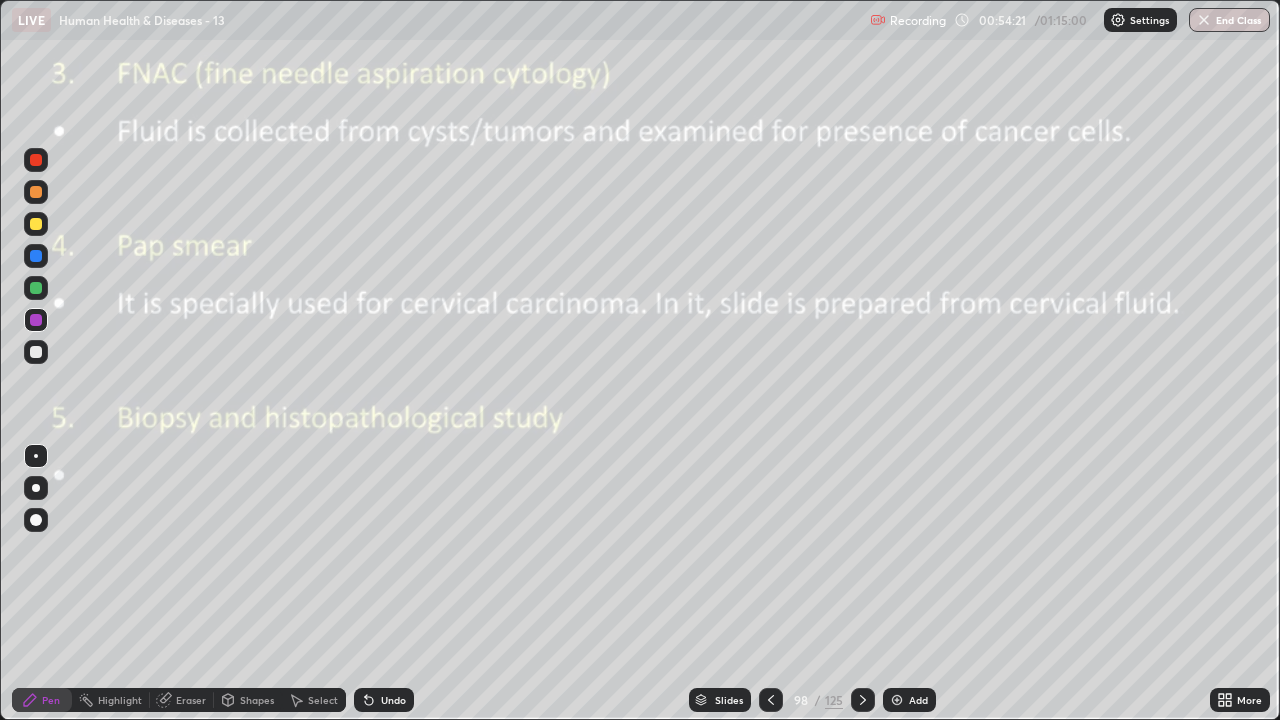 click at bounding box center (36, 256) 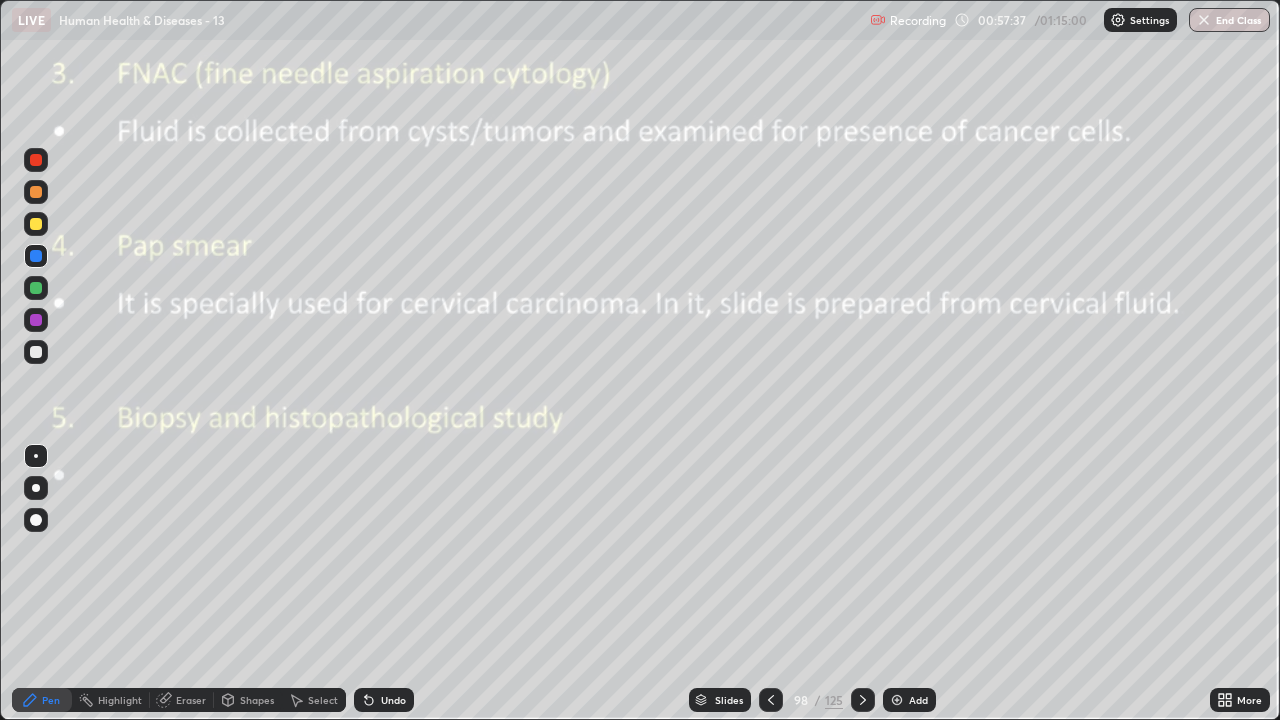 click 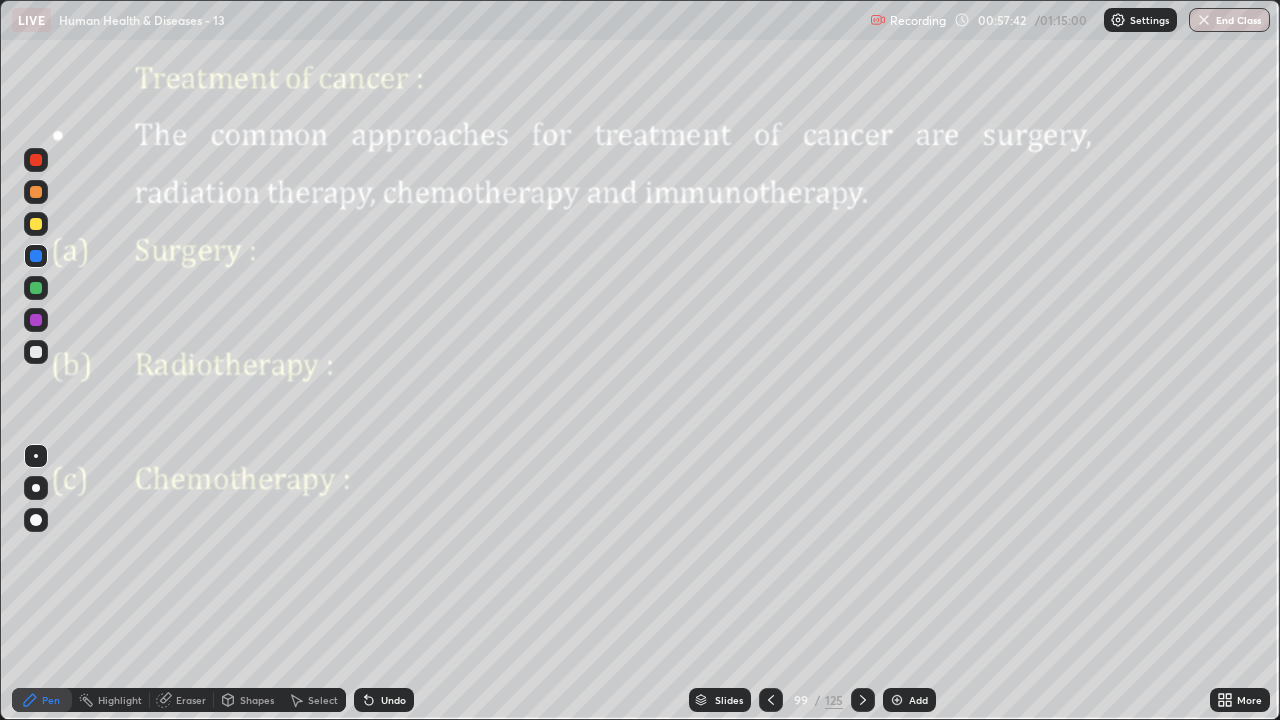 click at bounding box center (36, 352) 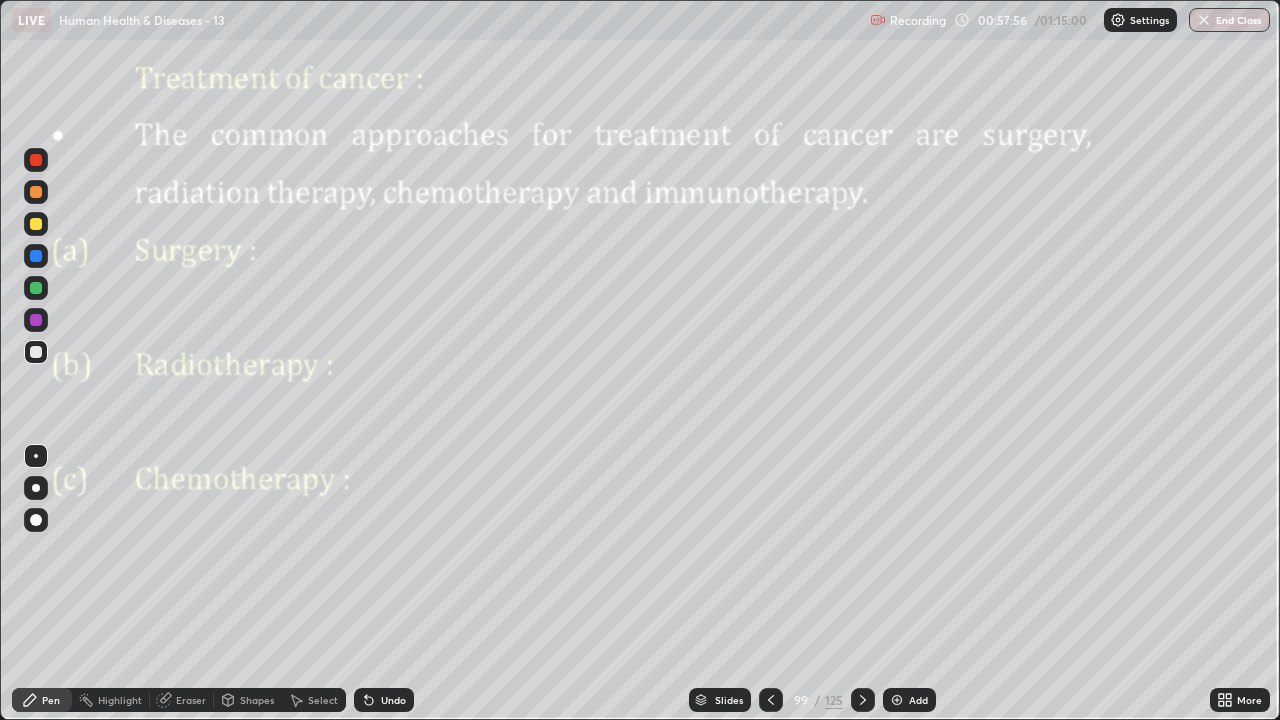 click on "Undo" at bounding box center [393, 700] 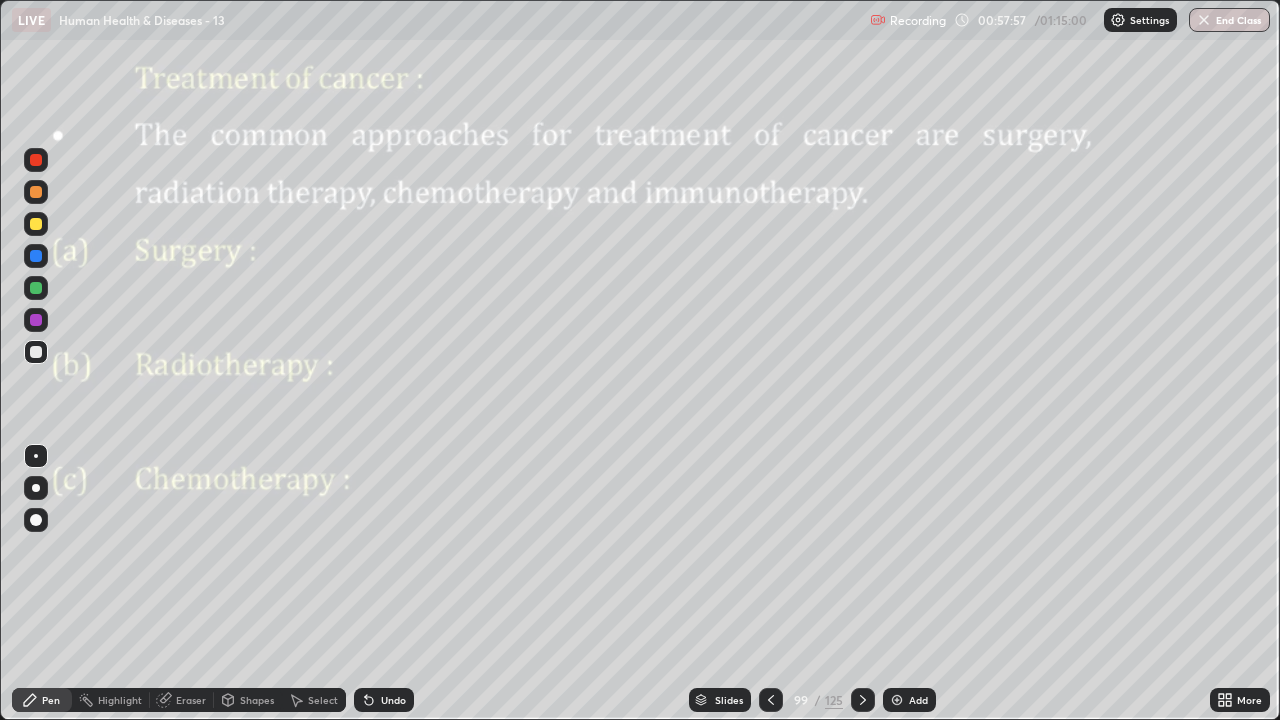 click on "Undo" at bounding box center (384, 700) 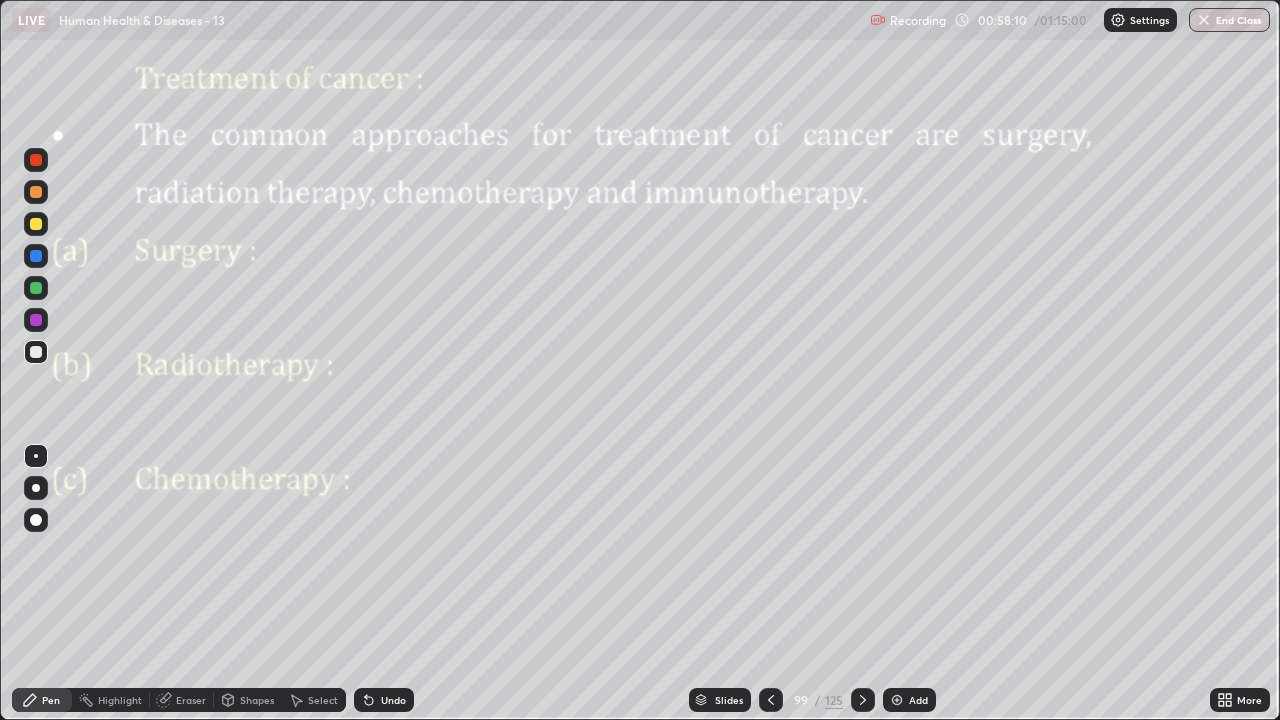 click on "Undo" at bounding box center (384, 700) 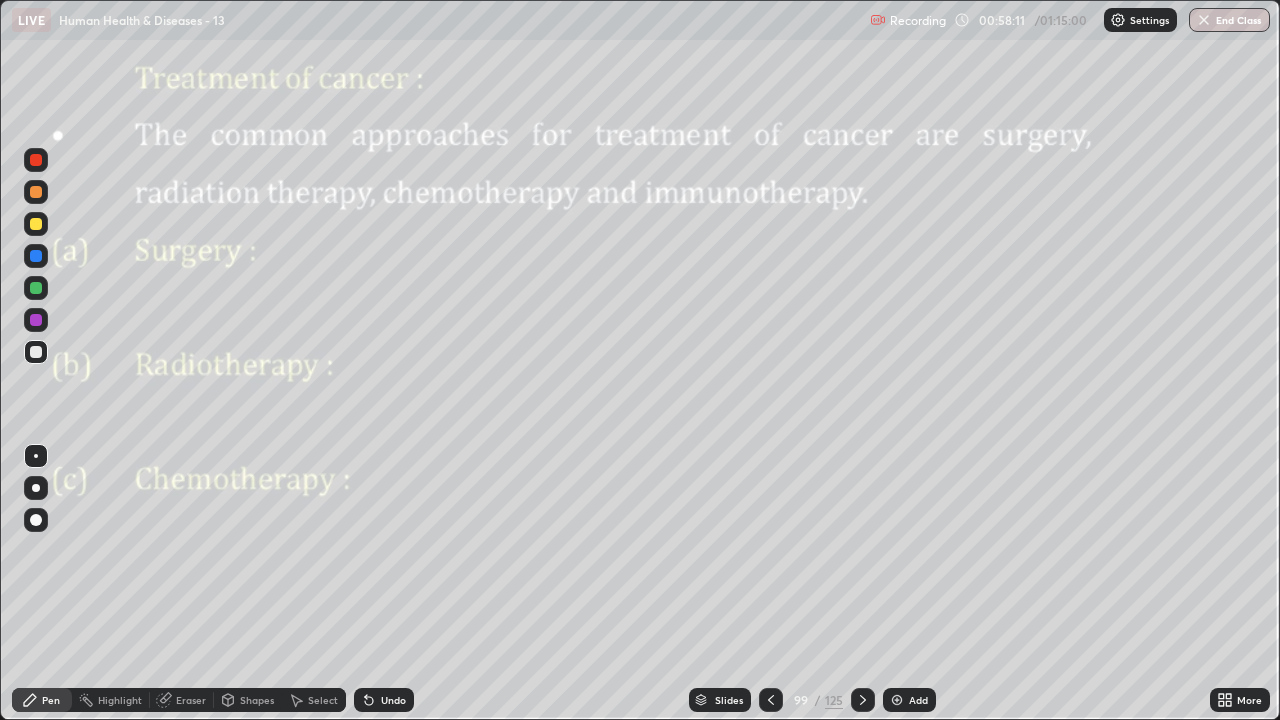 click on "Undo" at bounding box center [393, 700] 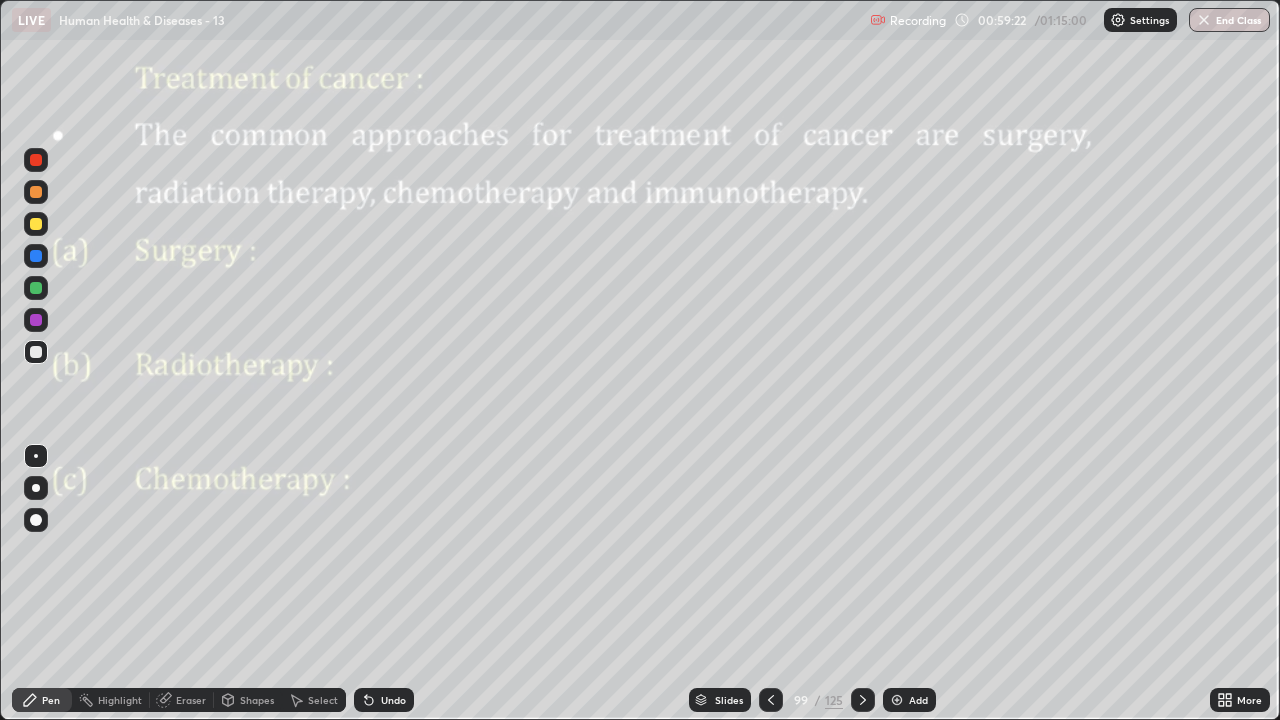click at bounding box center (36, 320) 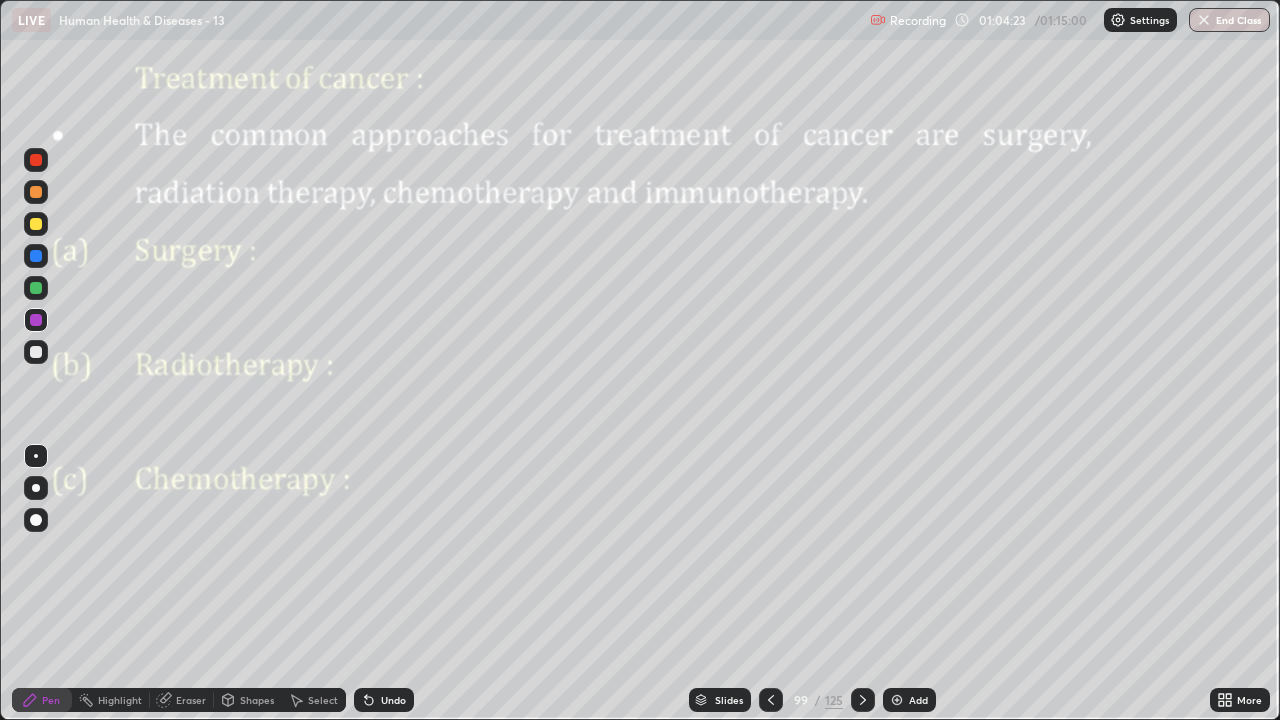 click 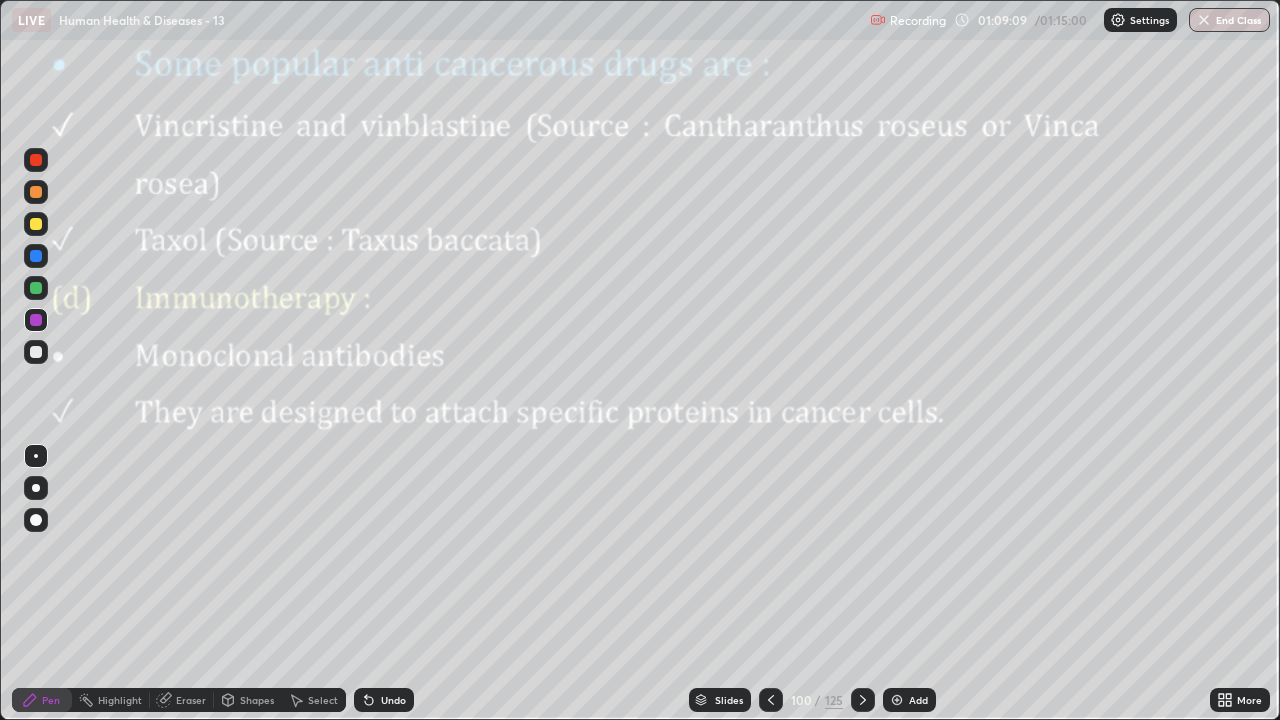 click on "End Class" at bounding box center (1229, 20) 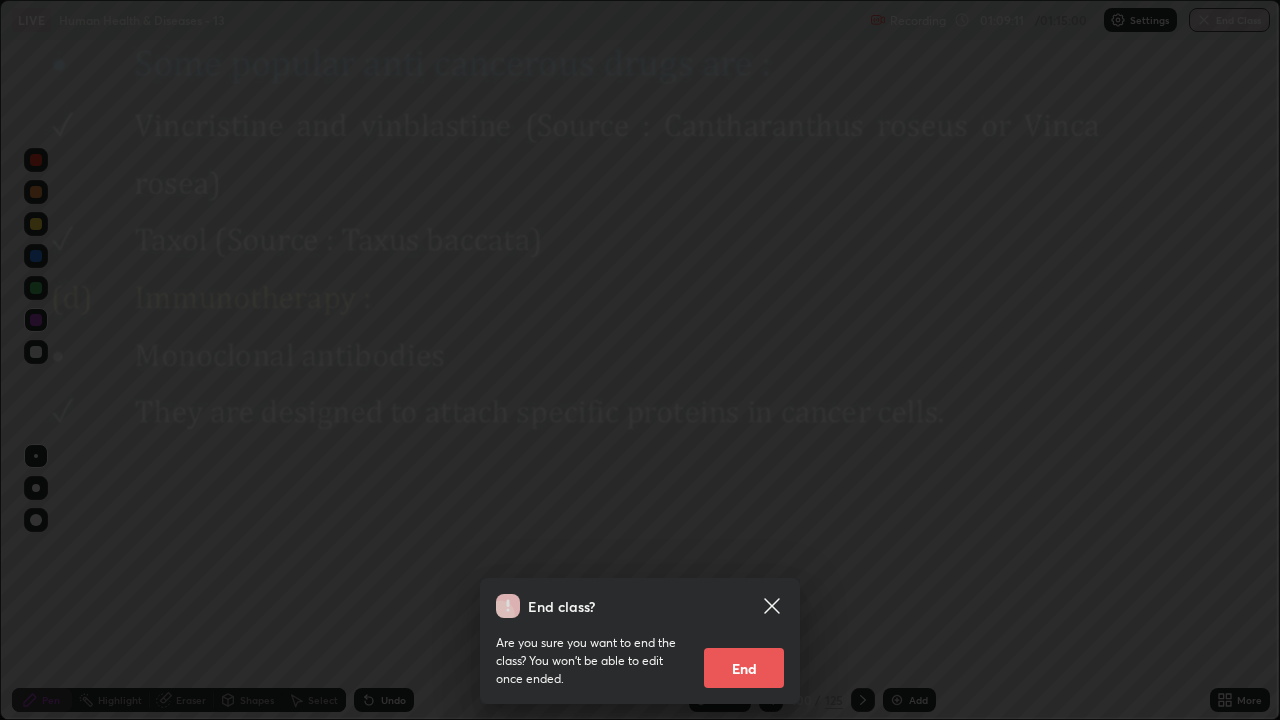click on "End" at bounding box center (744, 668) 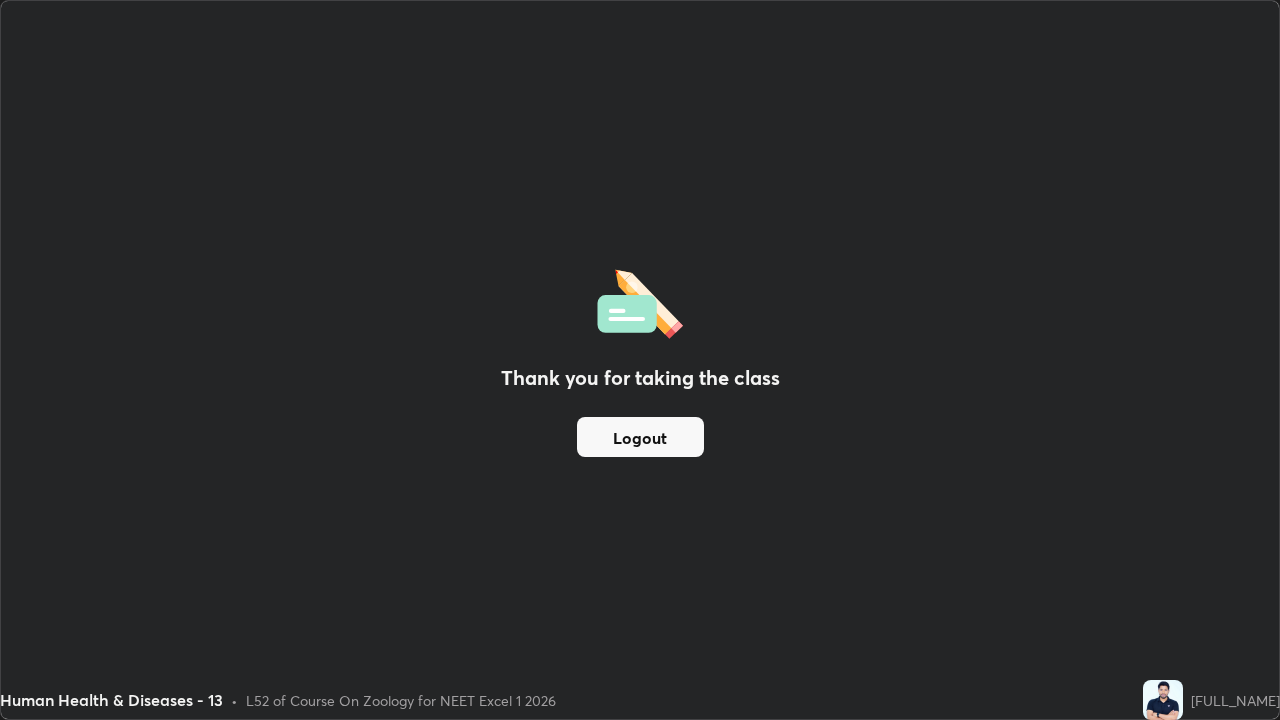 click on "Logout" at bounding box center [640, 437] 